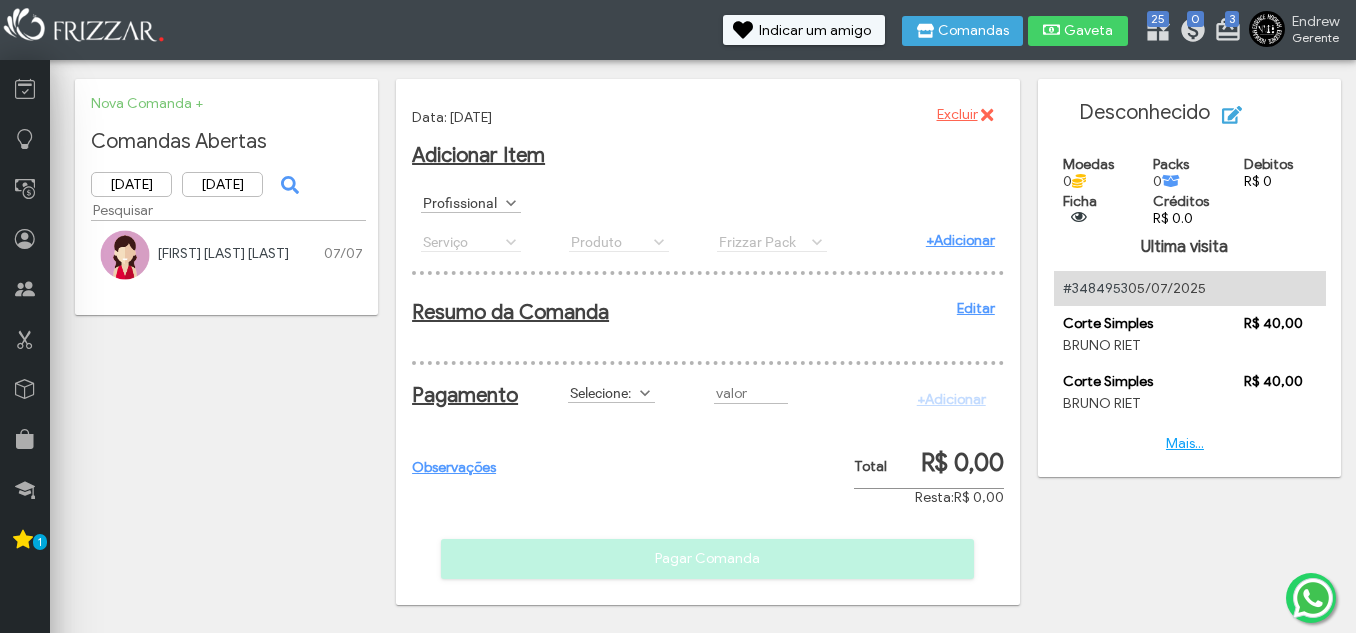 scroll, scrollTop: 0, scrollLeft: 0, axis: both 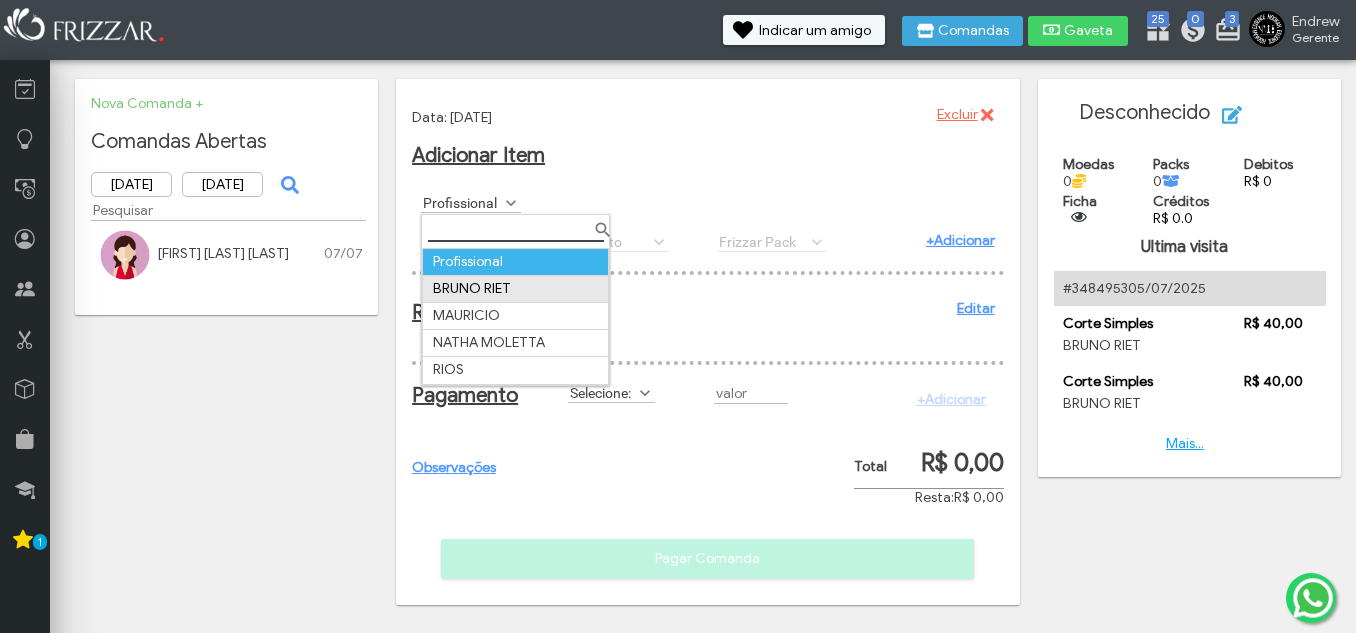 drag, startPoint x: 499, startPoint y: 280, endPoint x: 561, endPoint y: 267, distance: 63.348244 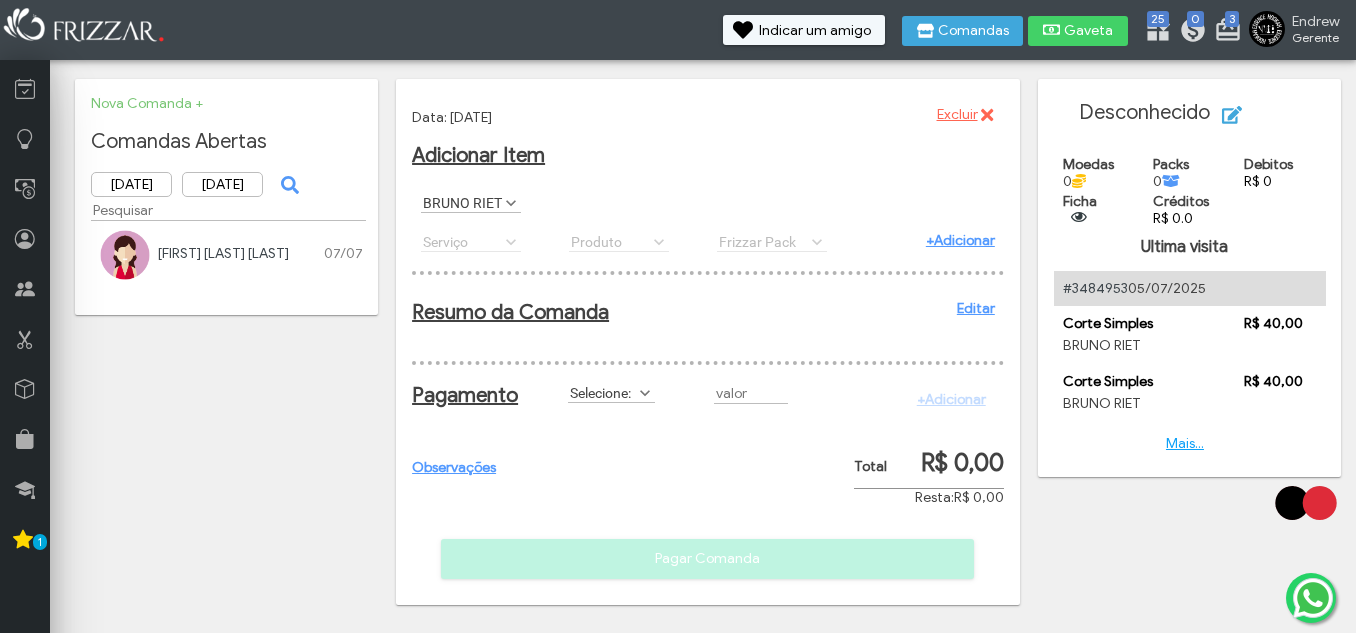 click on "Serviço AGUA C/G AGUA S/G Barba Completa Barba Desenhada  Cabelo e Barba Corte Maquina Corte Militar  Corte Navalhado Corte Simples ENERGETICO MONSTER  LONG  Luzes  Pintura  Plano Cabelo e Barba  Plano Corte Navalhado Plano Corte Simples Platinado  REFRI 600ML REFRI LATA  Sobrancelha  Serviço Serviço AGUA C/G AGUA S/G Barba Completa Barba Desenhada  Cabelo e Barba Corte Maquina Corte Militar  Corte Navalhado Corte Simples ENERGETICO MONSTER  LONG  Luzes  Pintura  Plano Cabelo e Barba  Plano Corte Navalhado Plano Corte Simples Platinado  REFRI 600ML REFRI LATA  Sobrancelha" at bounding box center [486, 241] 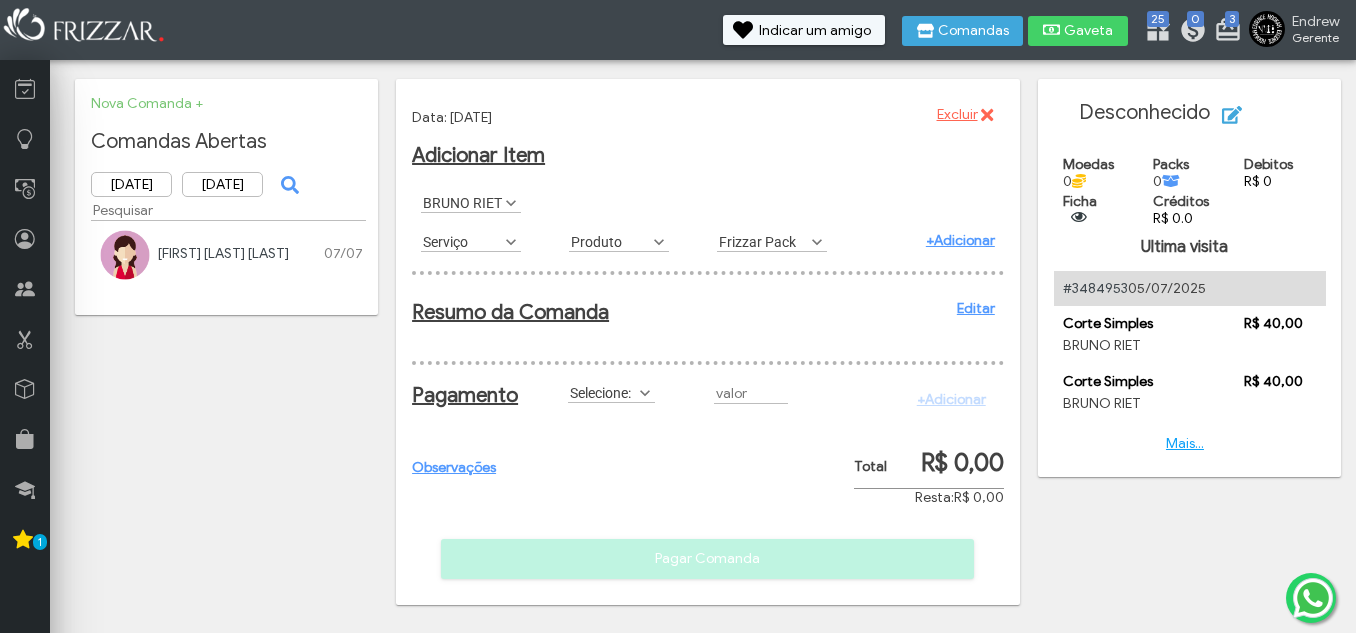 click on "Serviço" at bounding box center (462, 241) 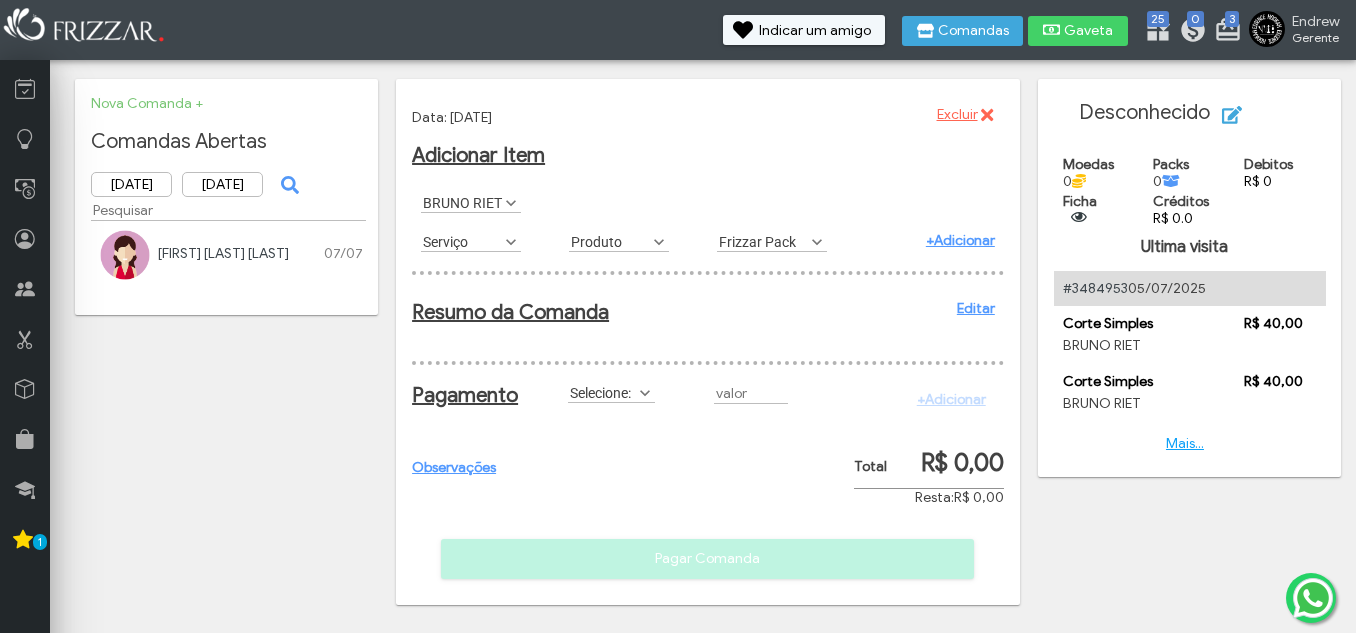 scroll, scrollTop: 11, scrollLeft: 89, axis: both 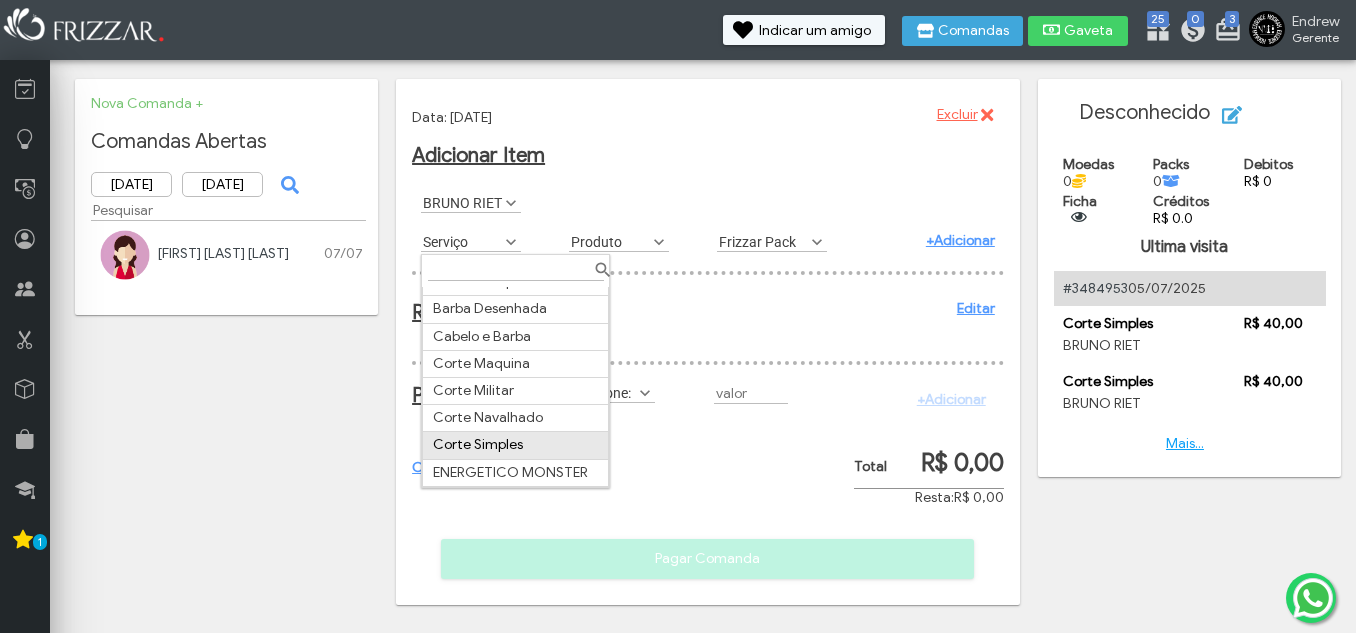 drag, startPoint x: 499, startPoint y: 446, endPoint x: 649, endPoint y: 391, distance: 159.76546 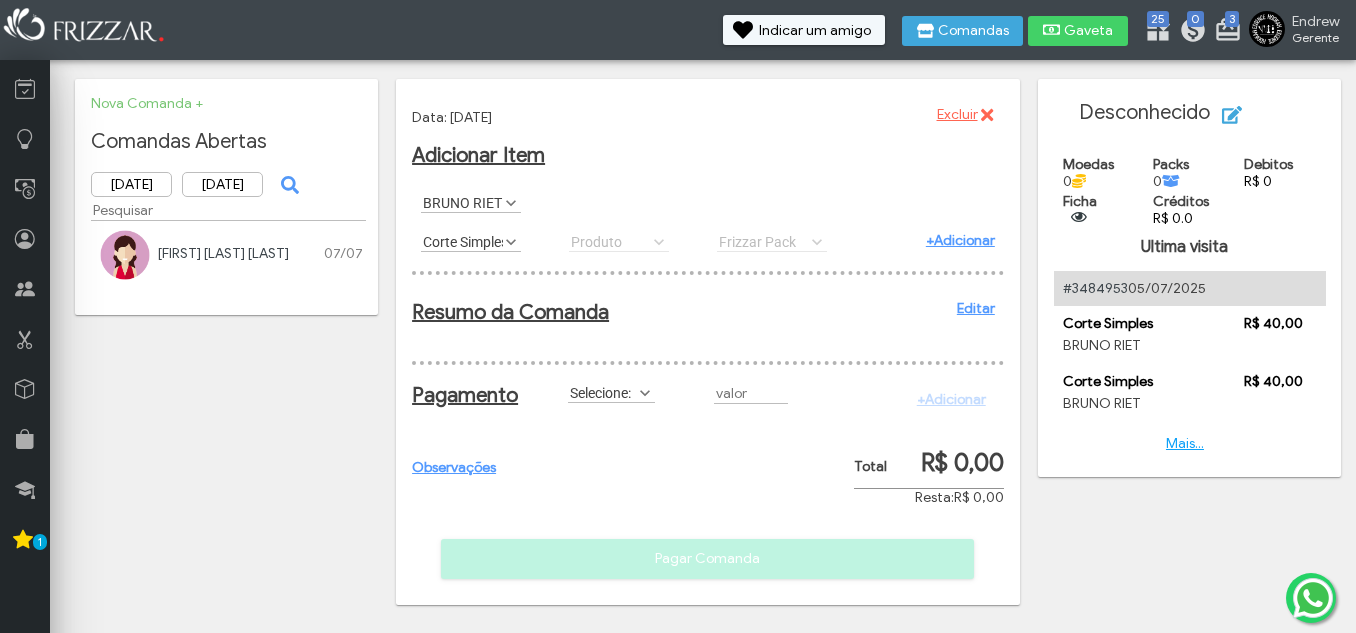 click on "+Adicionar" at bounding box center (960, 240) 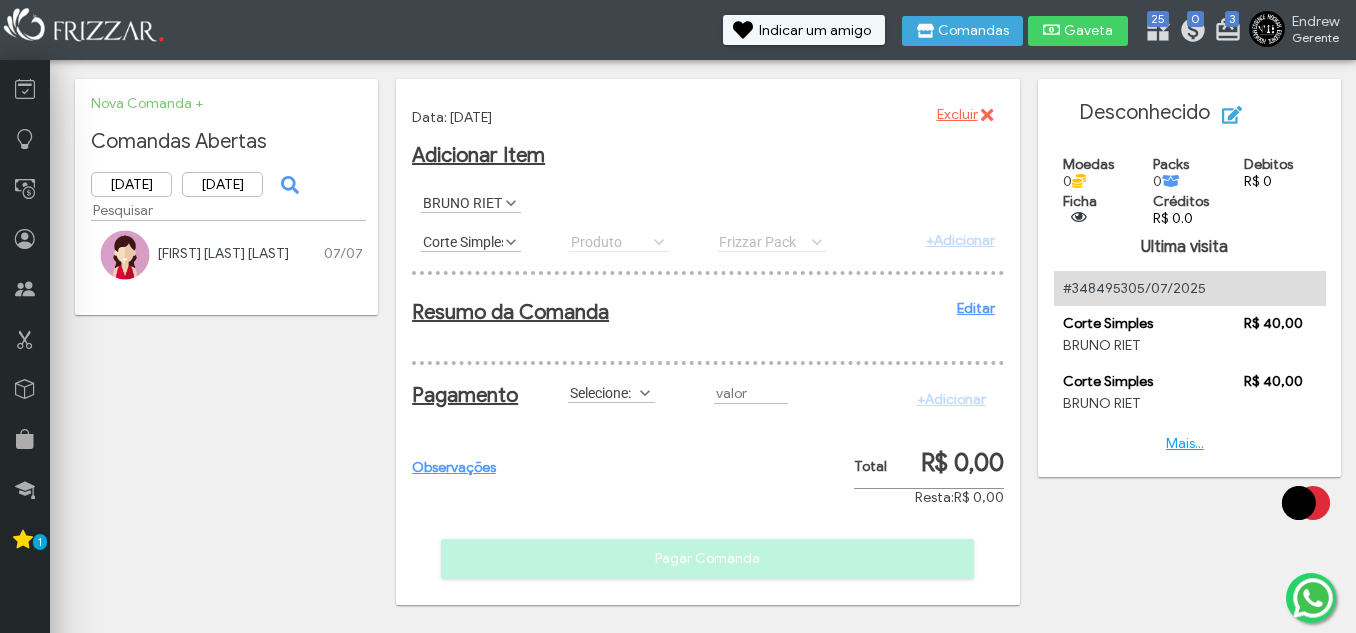 click on "Selecione:" at bounding box center [602, 392] 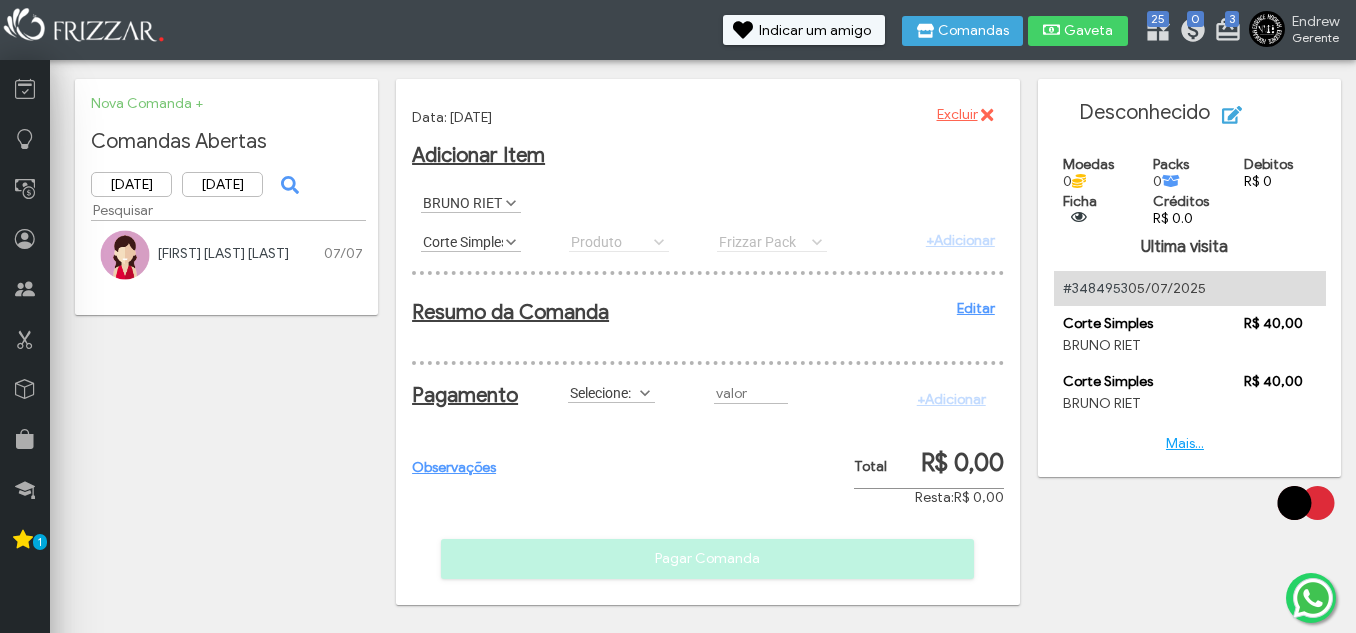 scroll, scrollTop: 11, scrollLeft: 89, axis: both 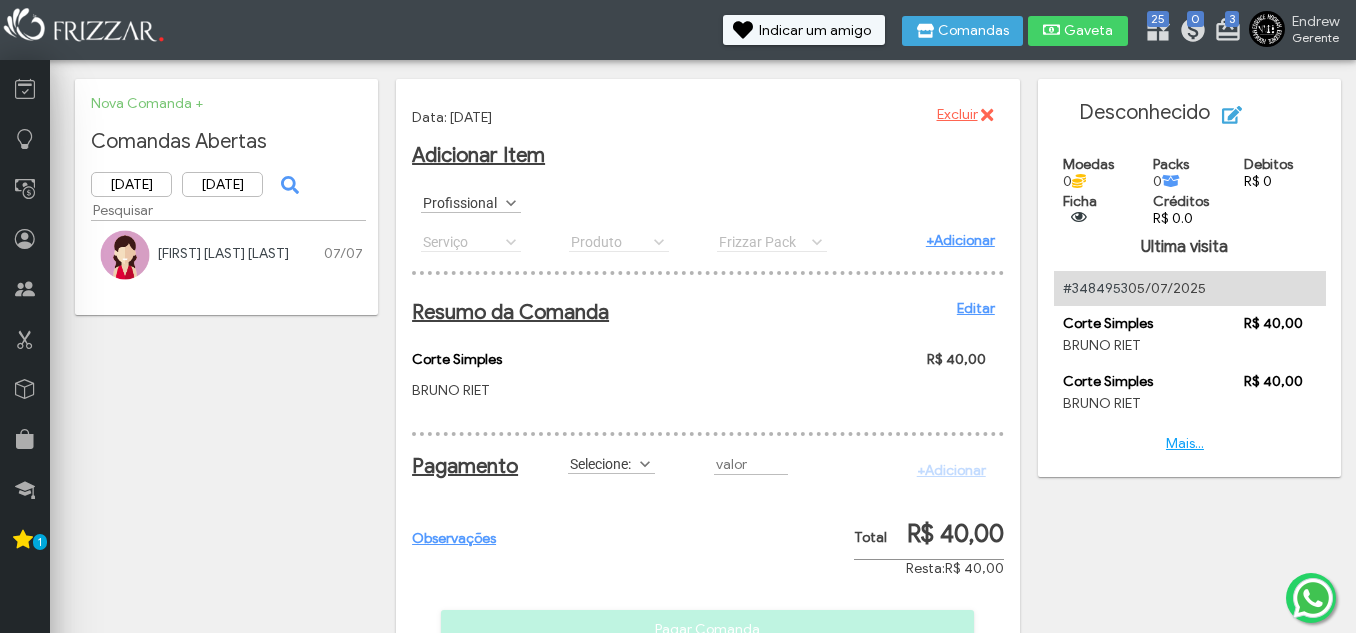click on "Selecione:" at bounding box center (602, 463) 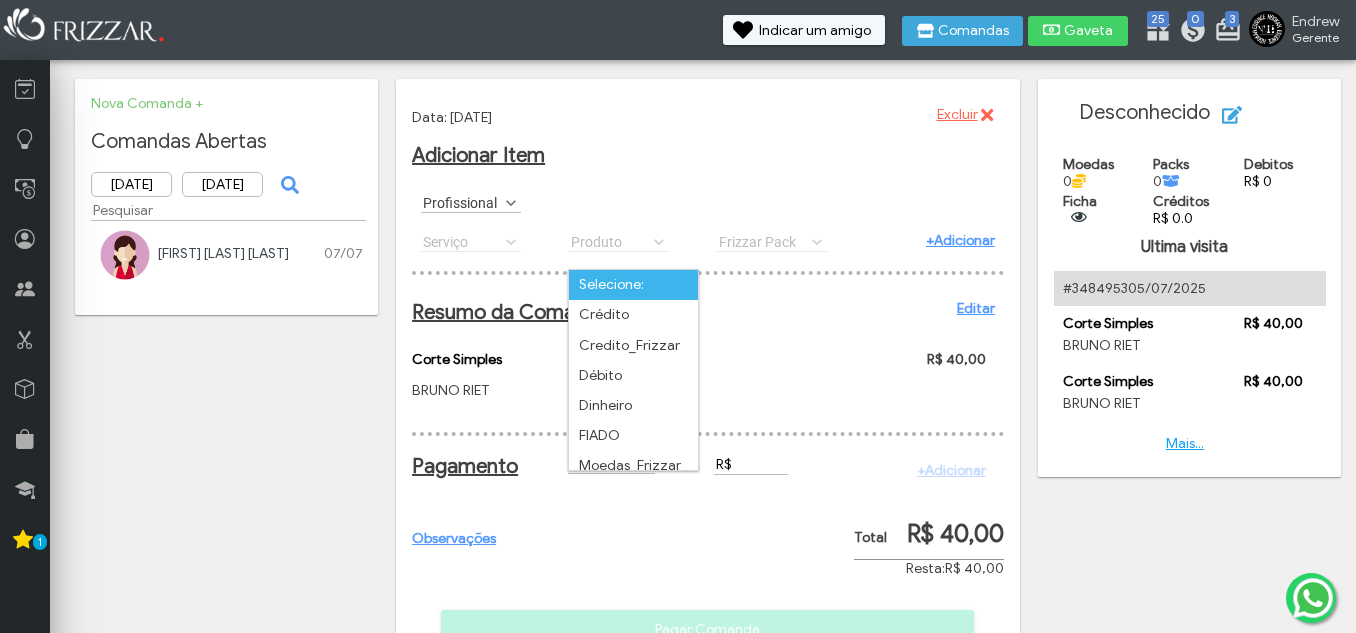click on "R$" at bounding box center (751, 464) 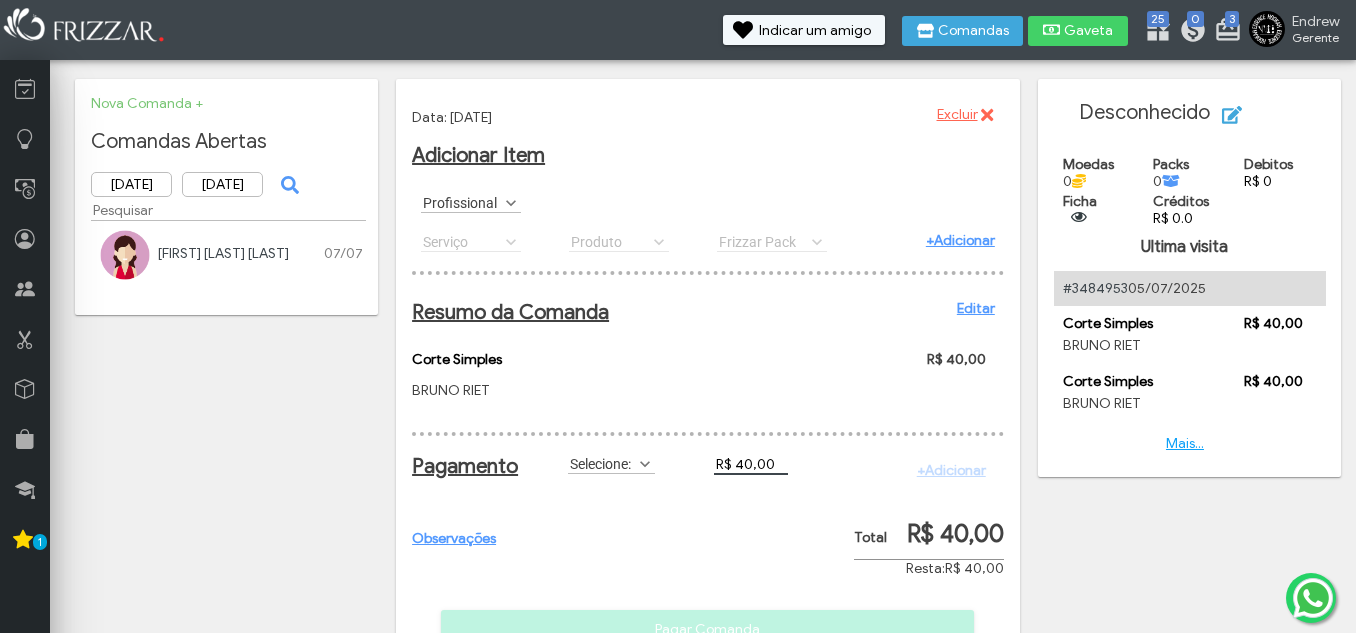 click on "Selecione:" at bounding box center (602, 463) 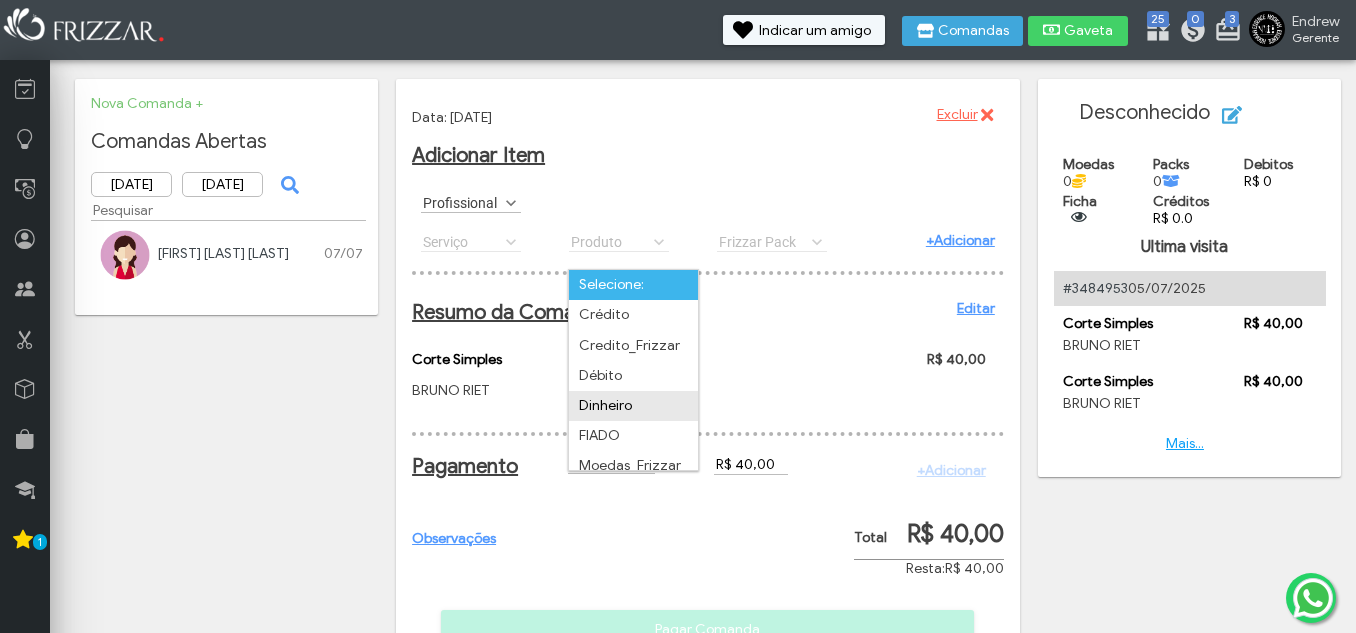 click on "Dinheiro" at bounding box center [633, 406] 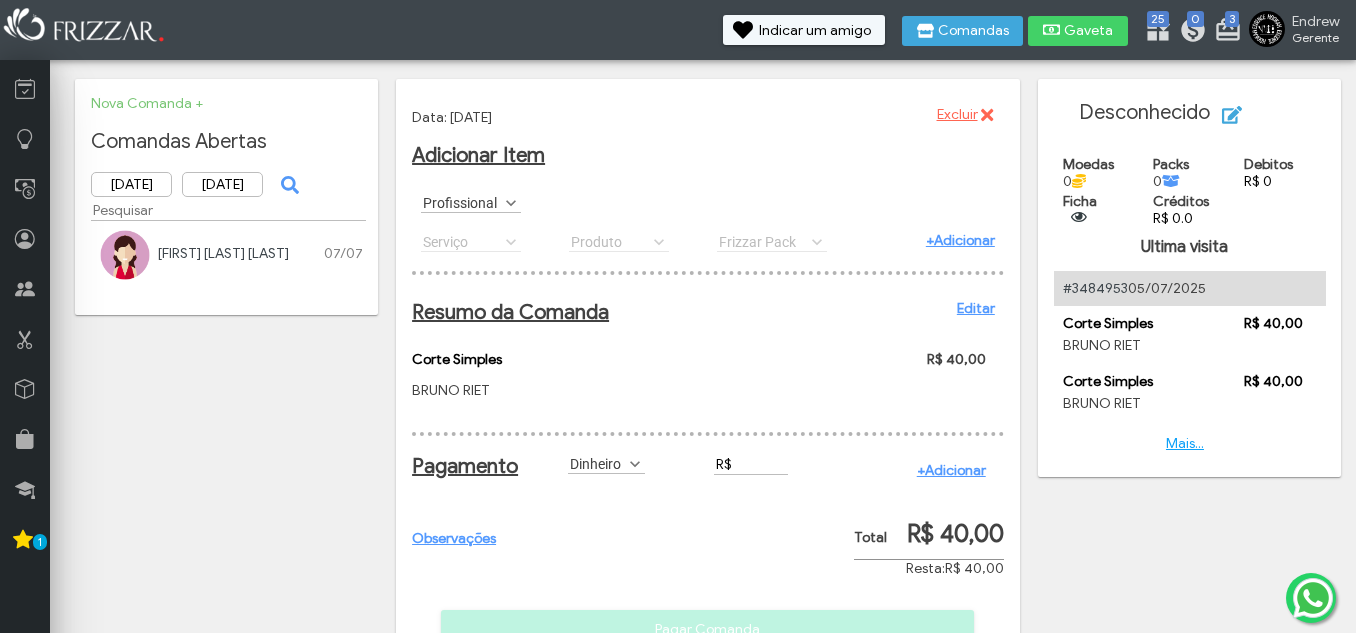 click on "R$" at bounding box center [751, 464] 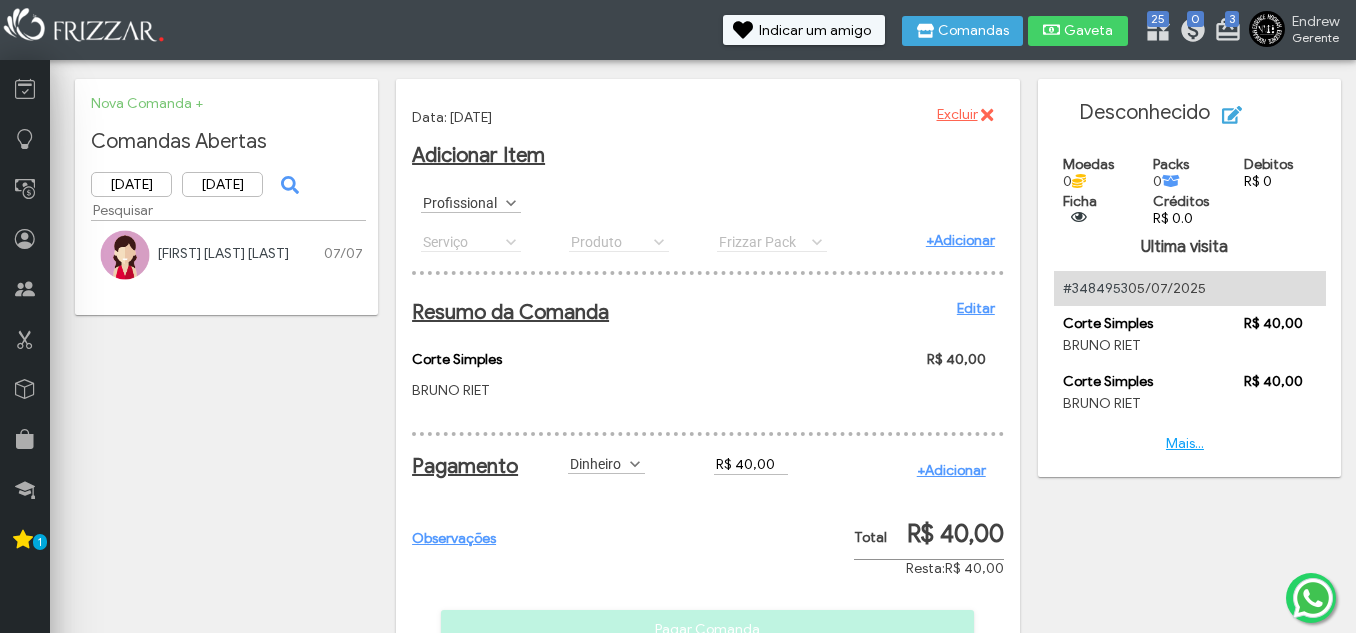 click on "Excluir" at bounding box center (957, 115) 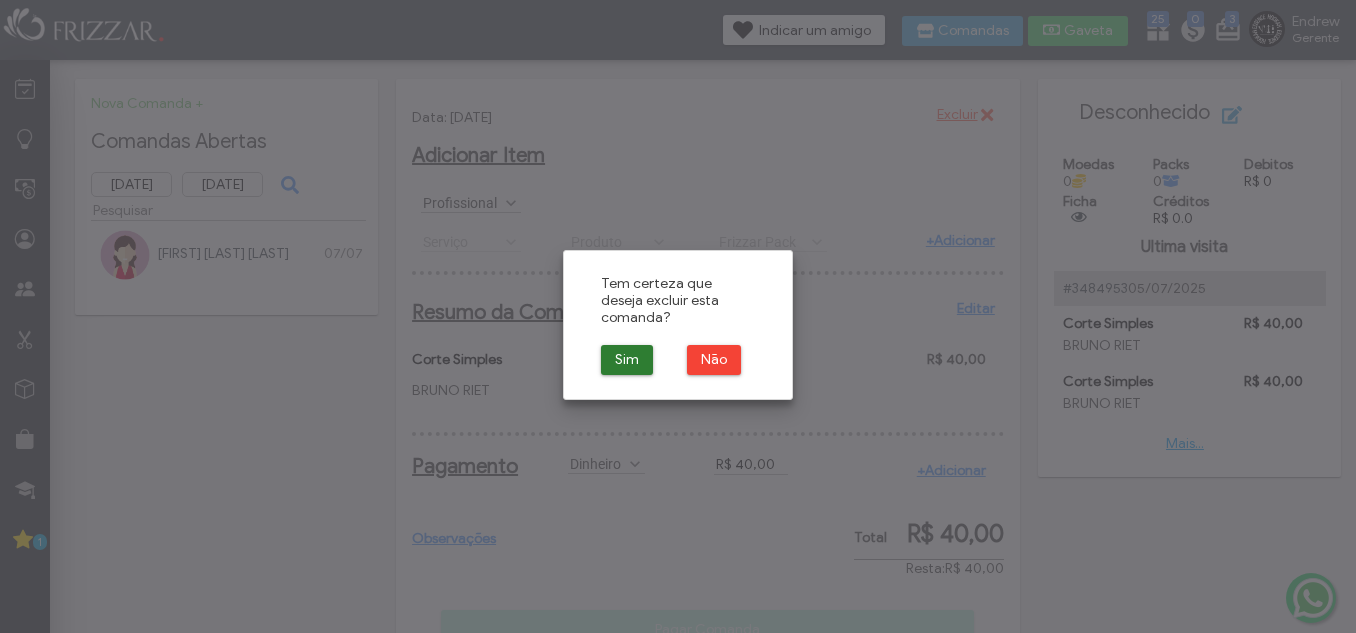 click on "Sim" at bounding box center (627, 360) 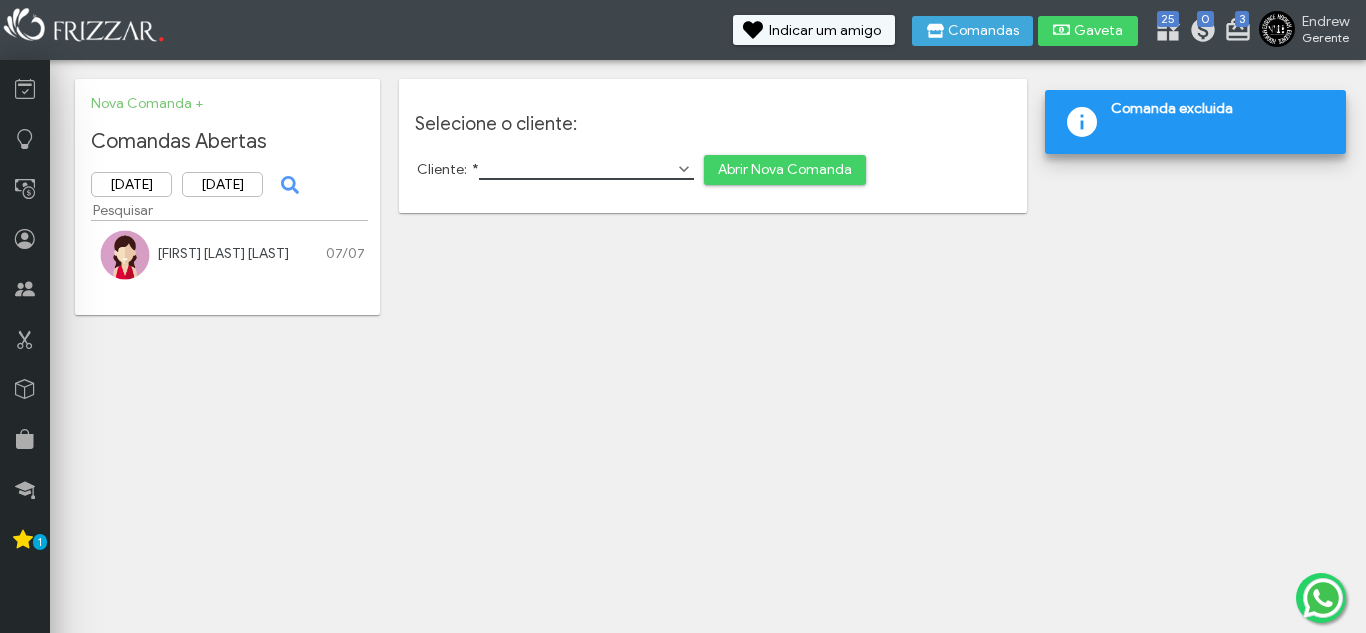 scroll, scrollTop: 0, scrollLeft: 0, axis: both 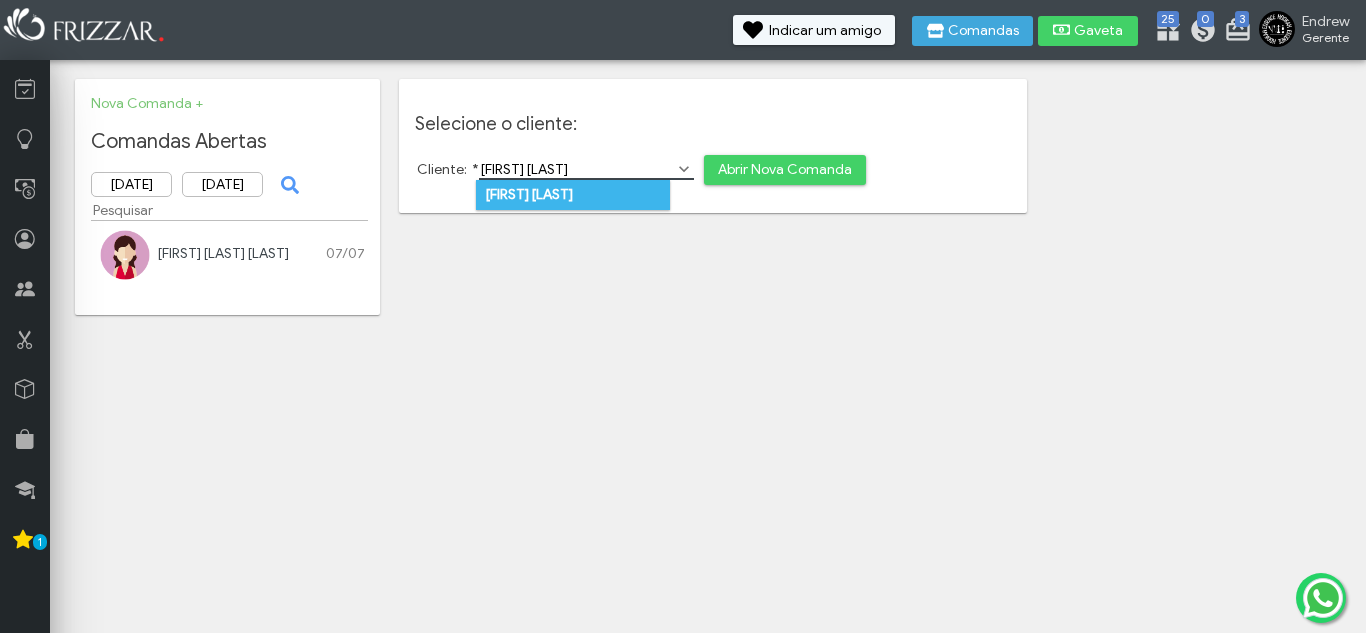 type on "[FIRST] [LAST]" 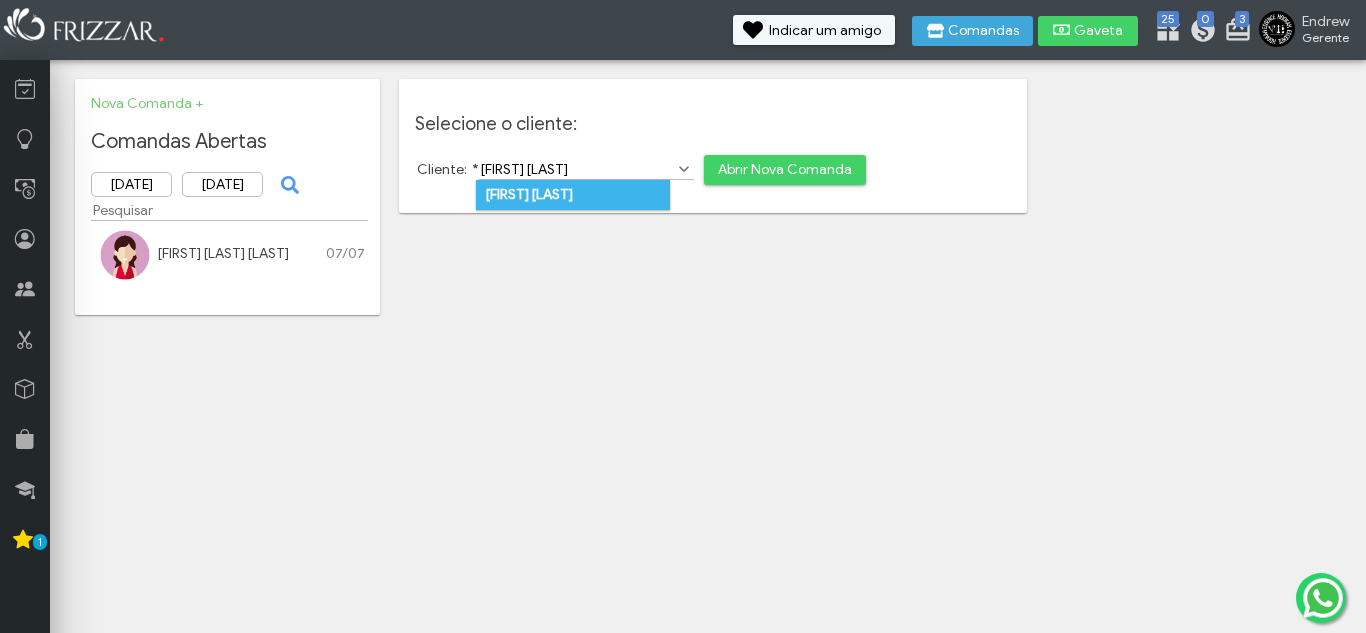 click on "daniel   espindola" at bounding box center (573, 195) 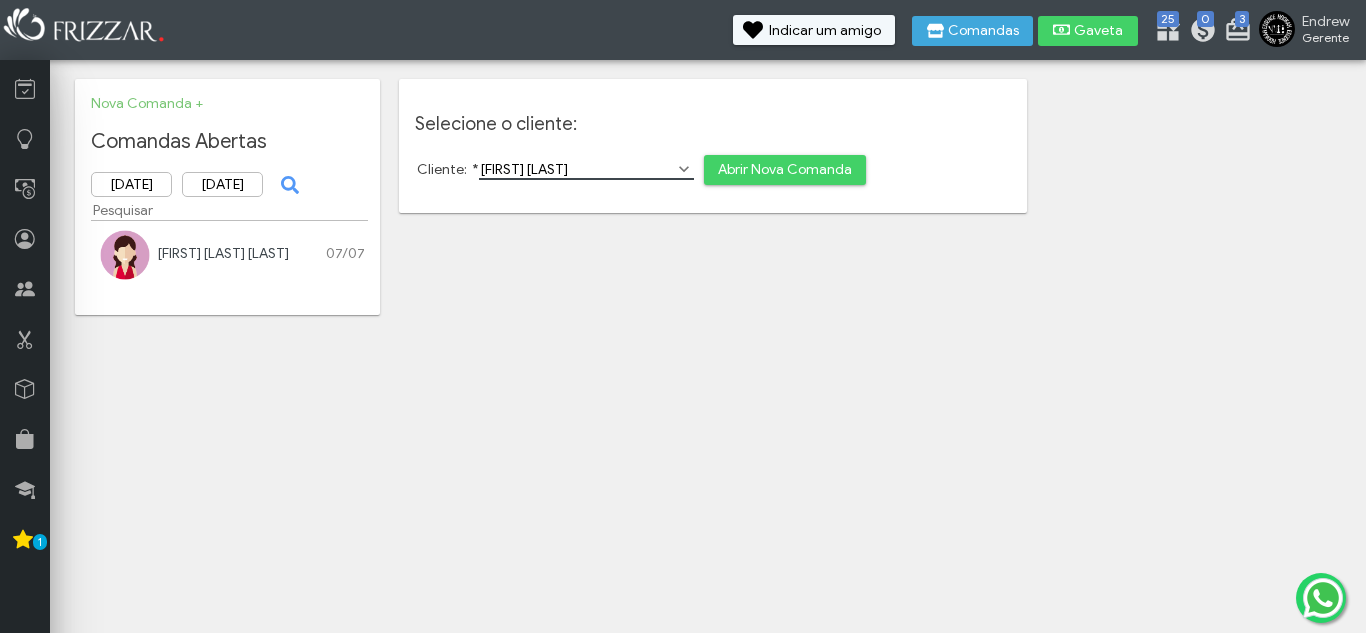 click on "Abrir Nova Comanda" at bounding box center [785, 170] 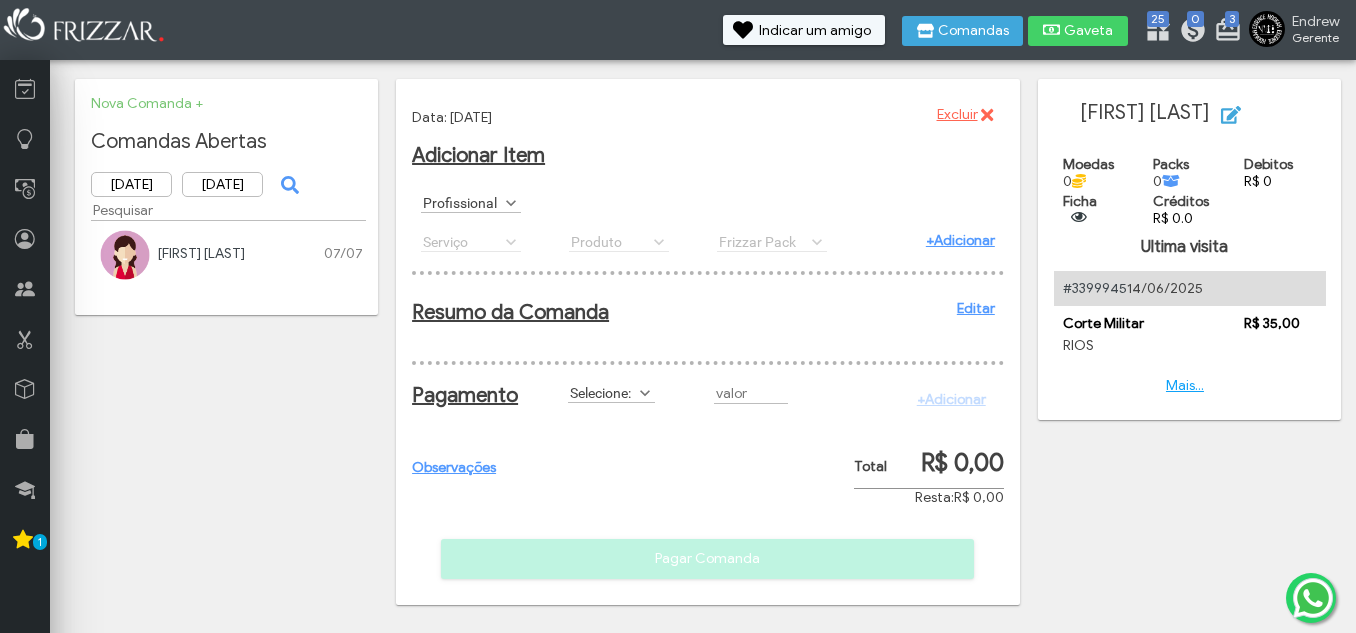 scroll, scrollTop: 0, scrollLeft: 0, axis: both 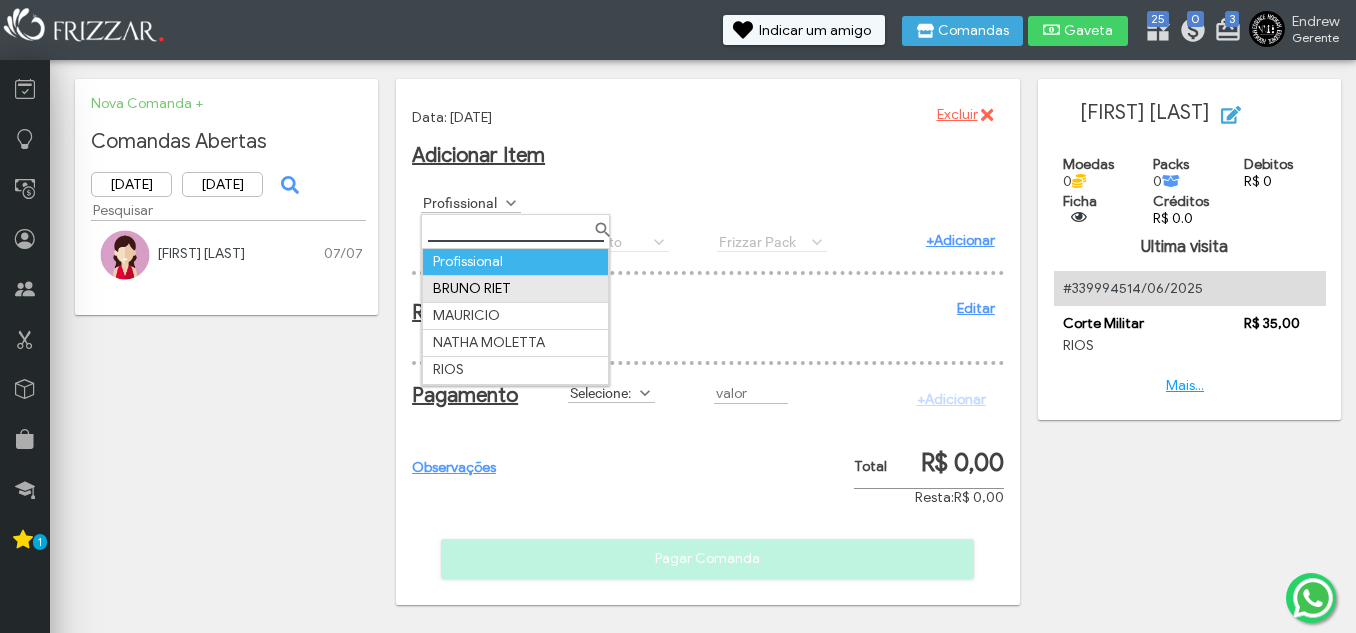 click on "BRUNO RIET" at bounding box center [516, 288] 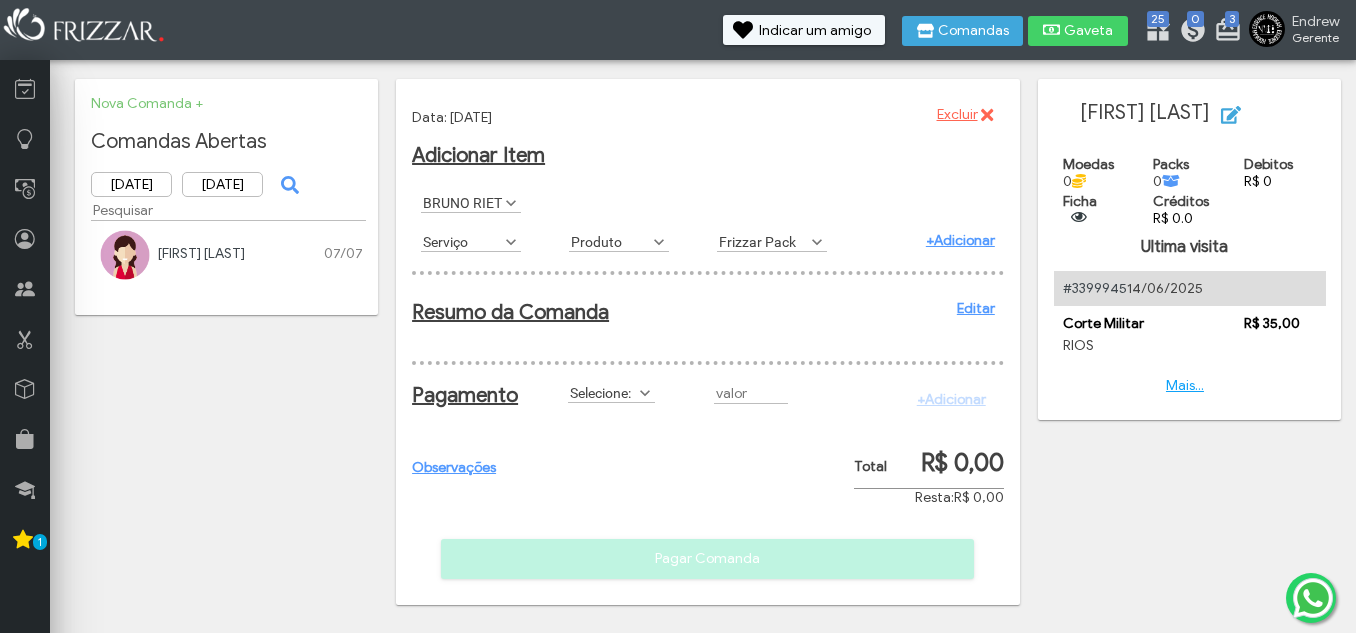 scroll, scrollTop: 11, scrollLeft: 89, axis: both 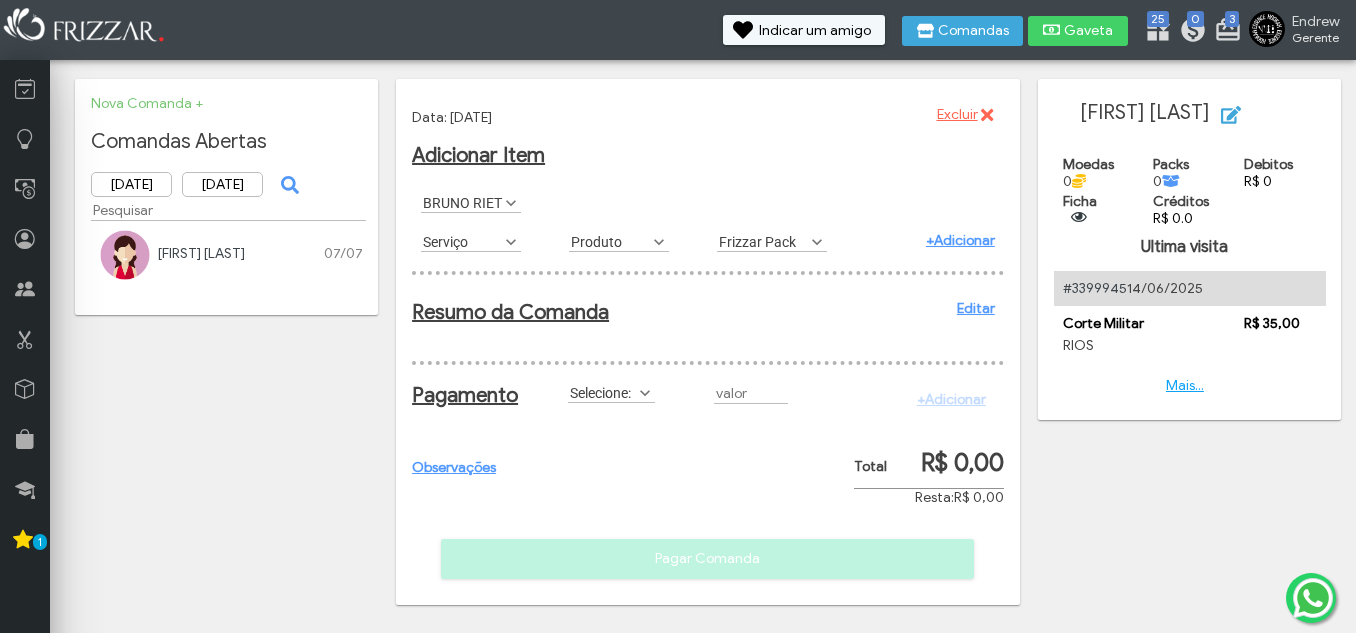 click on "Serviço" at bounding box center (462, 241) 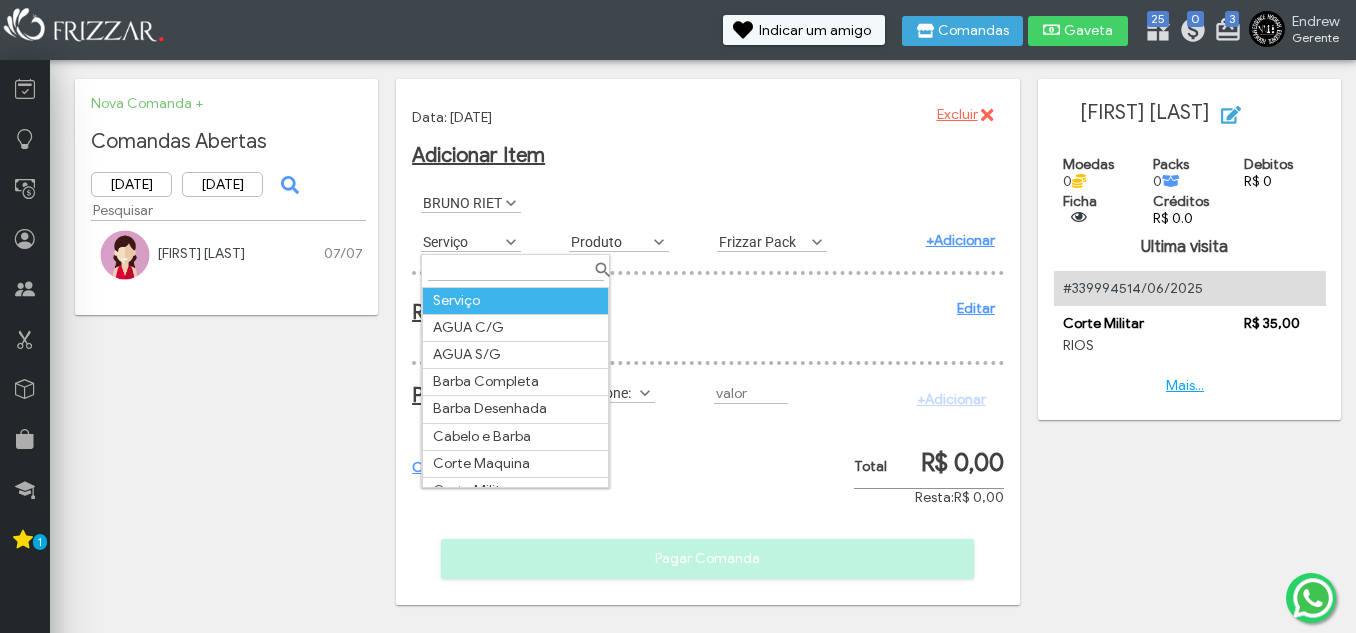 scroll, scrollTop: 11, scrollLeft: 89, axis: both 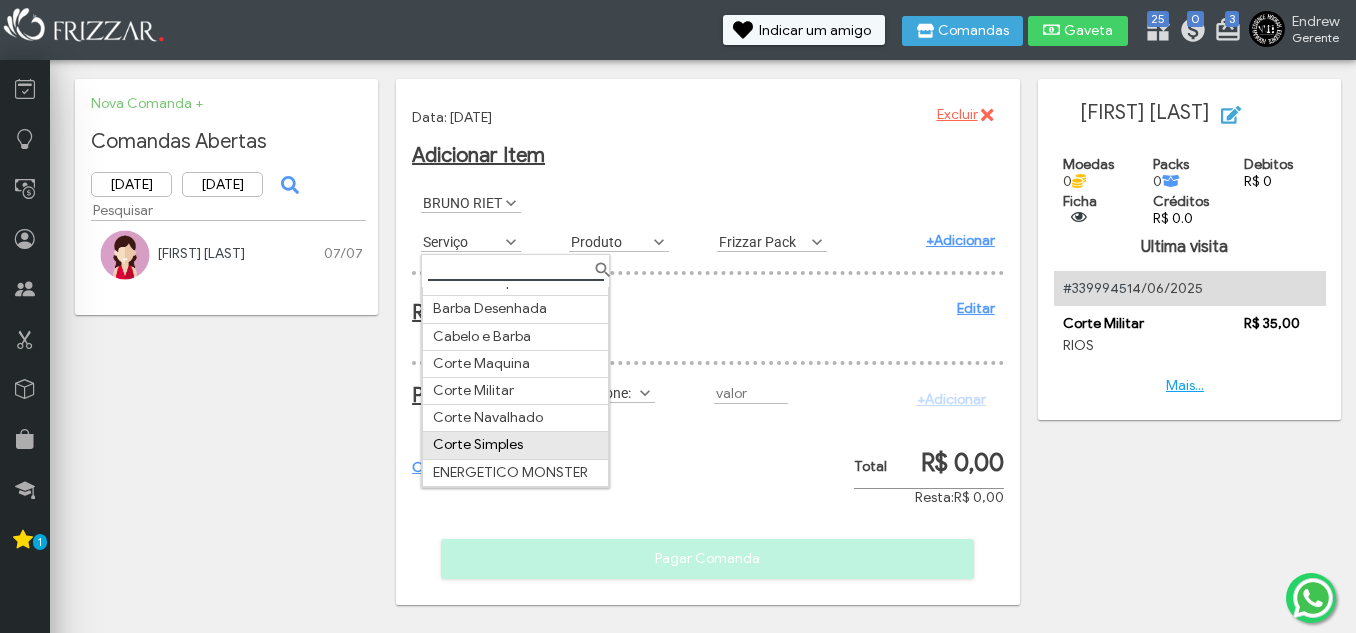 click on "Corte Simples" at bounding box center [516, 445] 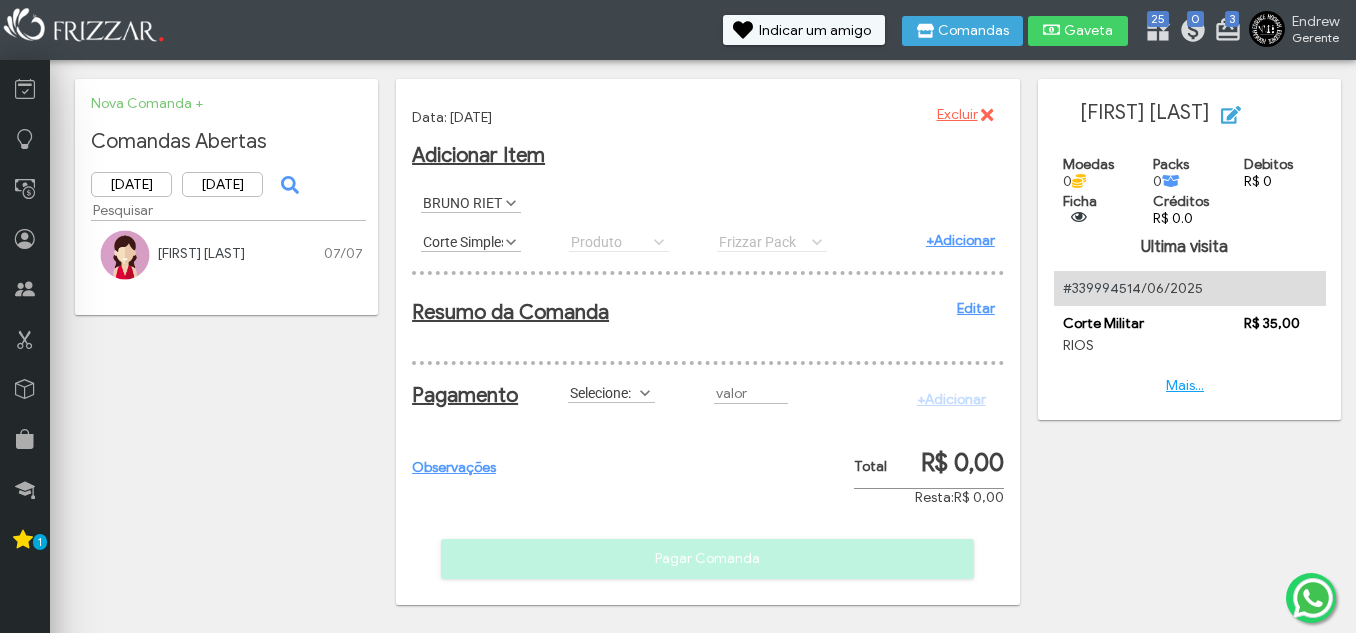 click on "+Adicionar" at bounding box center (960, 240) 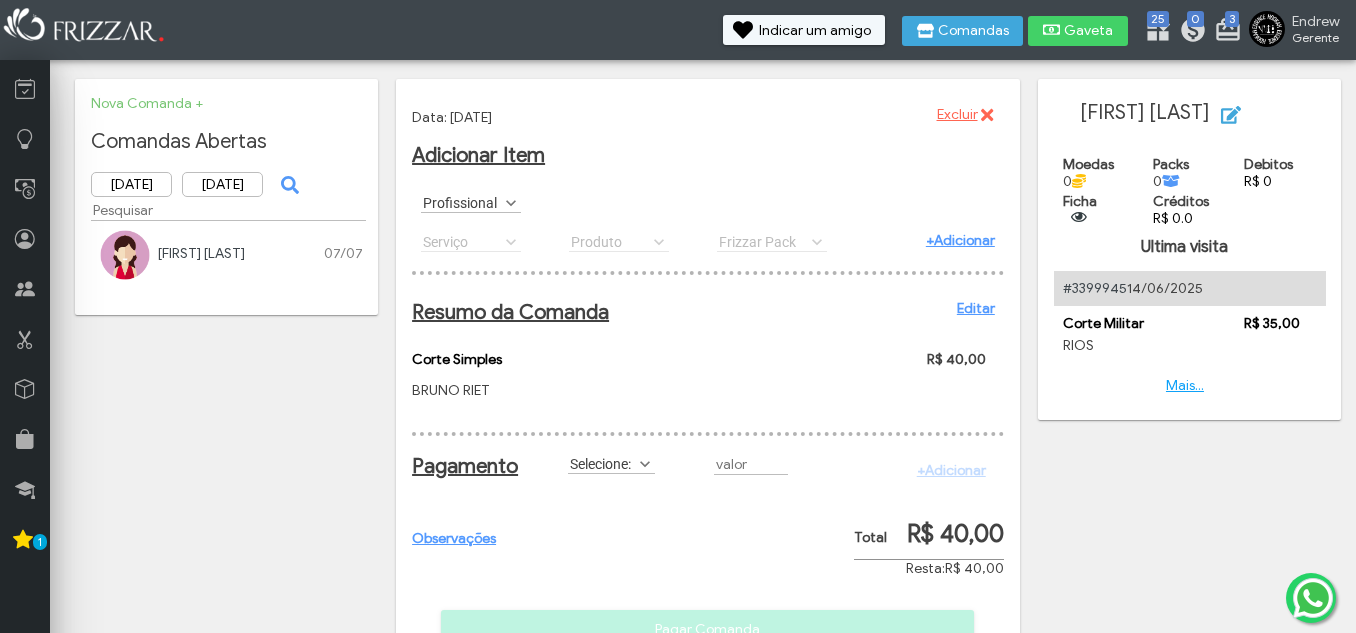 click on "Selecione:" at bounding box center [602, 463] 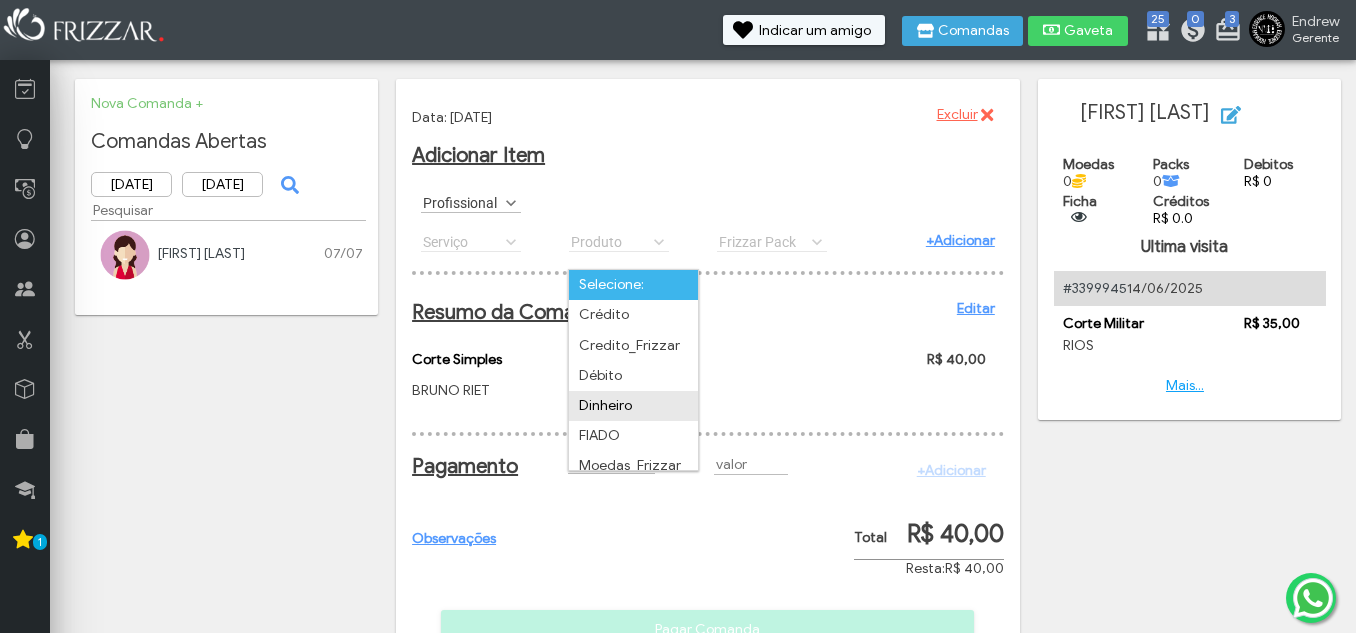 click on "Dinheiro" at bounding box center [633, 406] 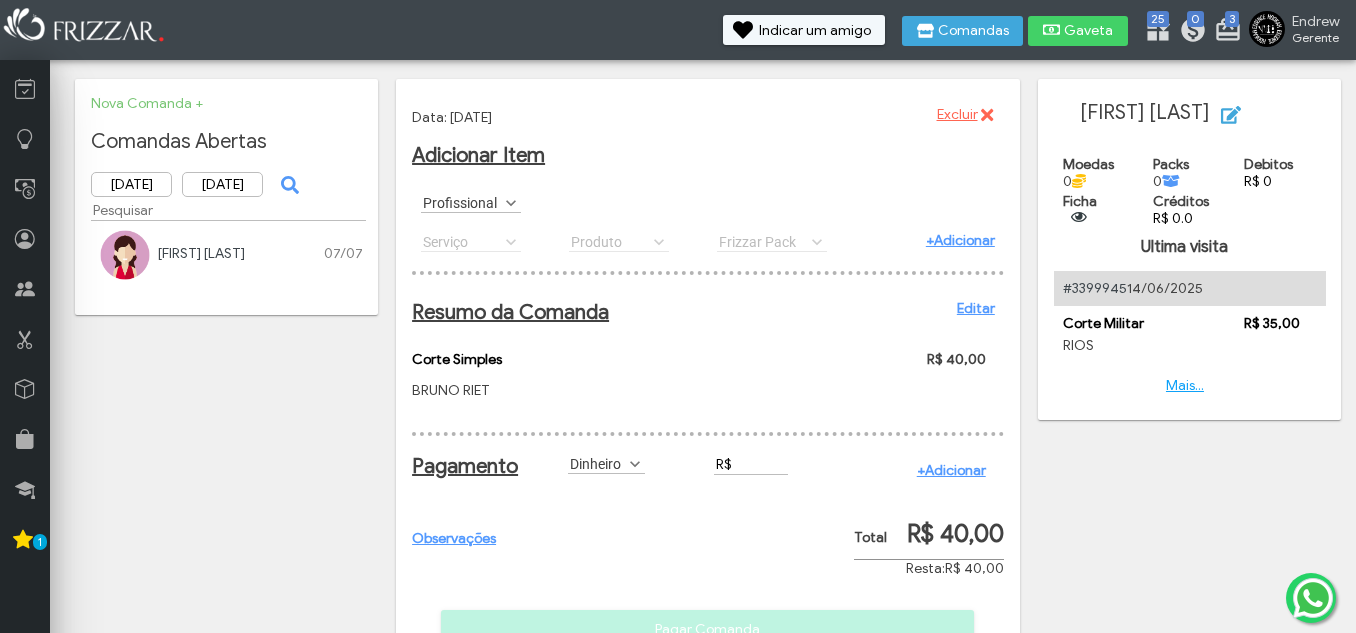 click on "R$" at bounding box center (751, 464) 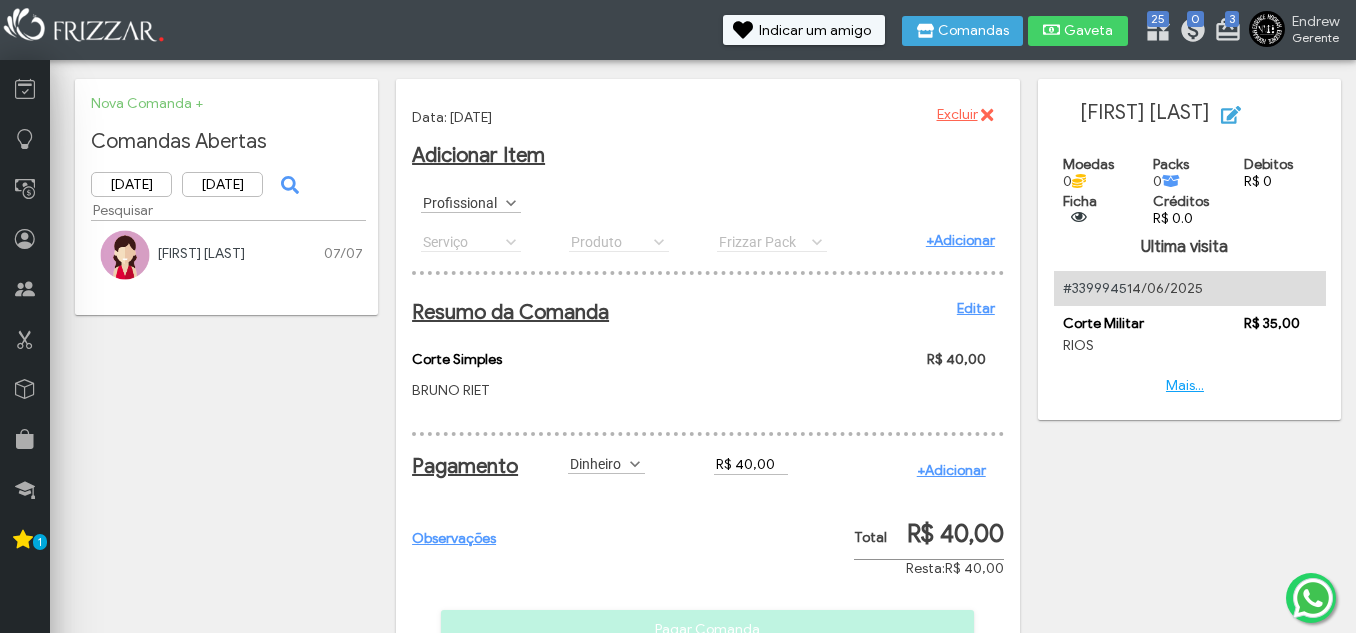 click on "+Adicionar" at bounding box center [951, 470] 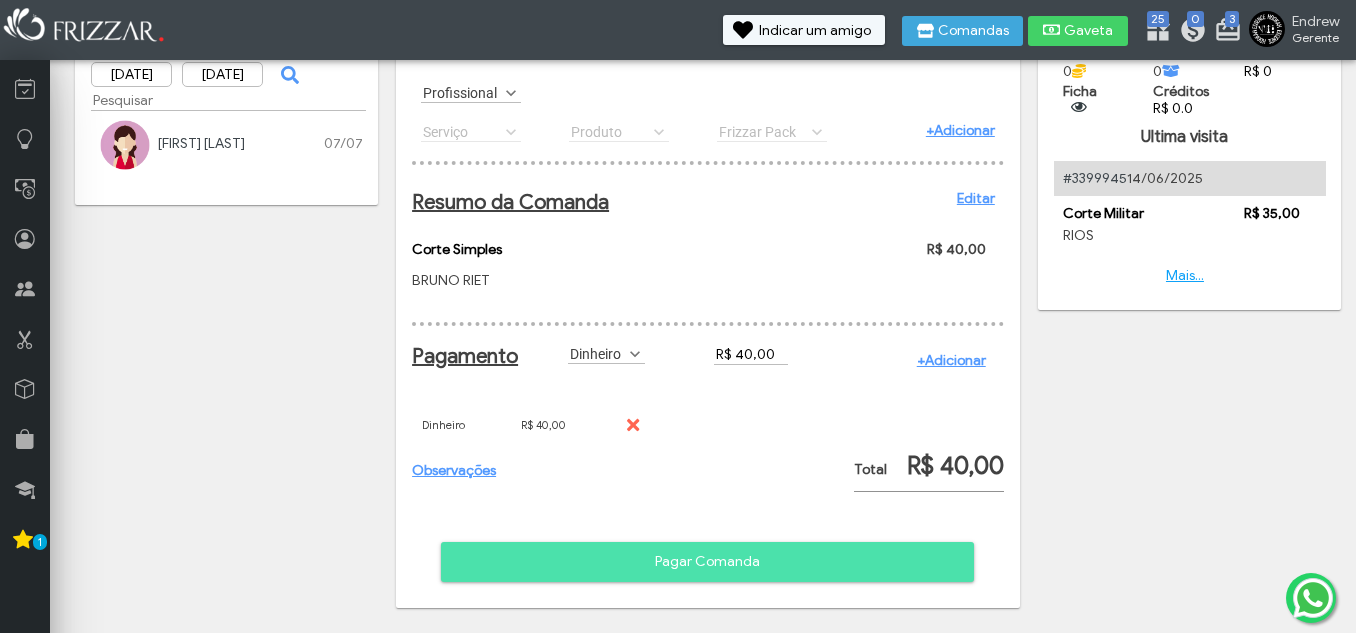 scroll, scrollTop: 127, scrollLeft: 0, axis: vertical 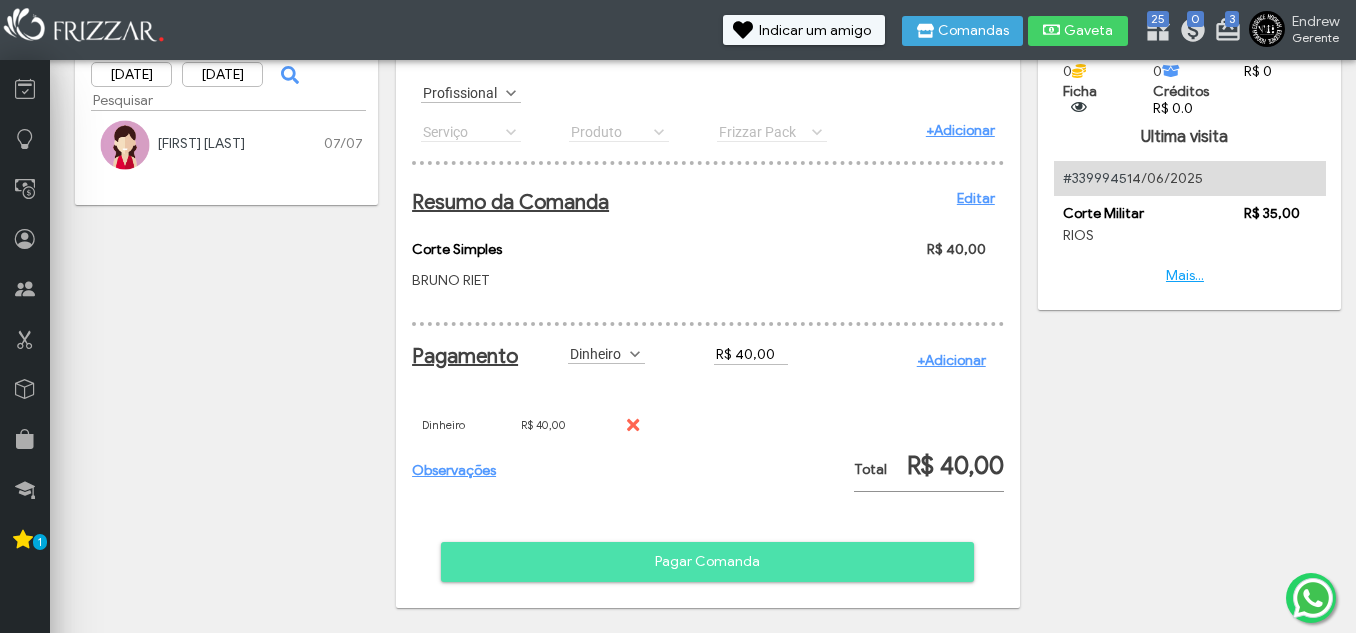 click on "Pagar Comanda" at bounding box center [707, 562] 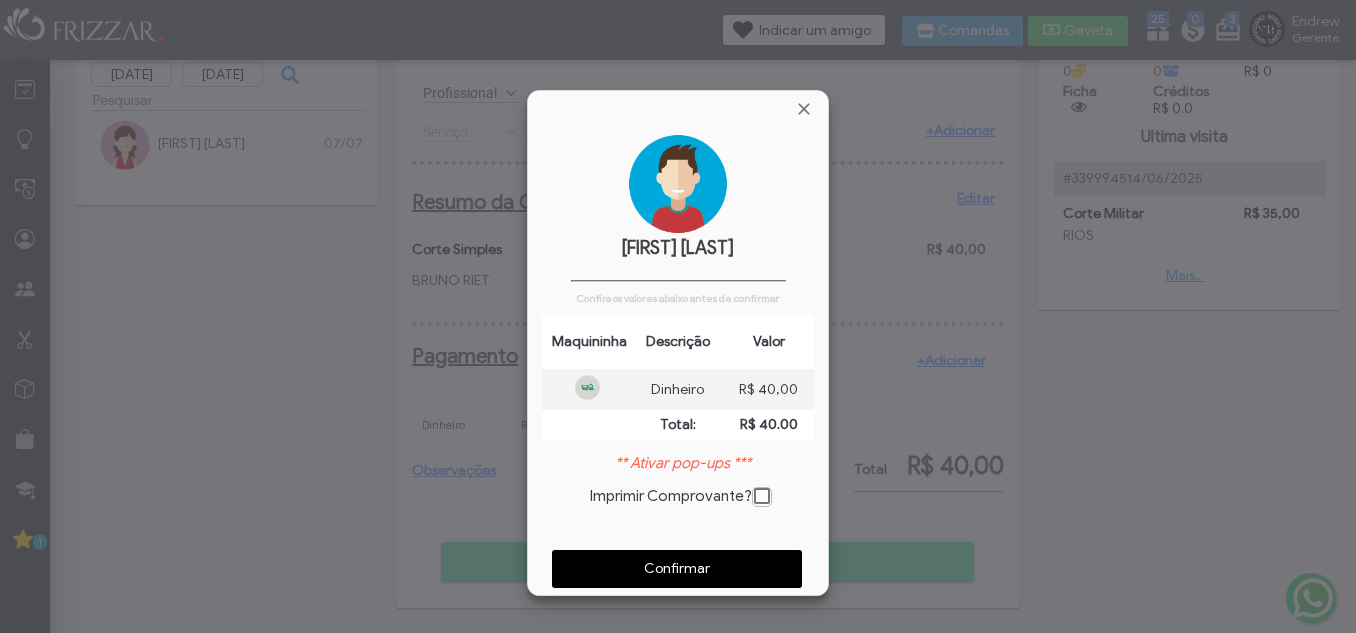 scroll, scrollTop: 10, scrollLeft: 11, axis: both 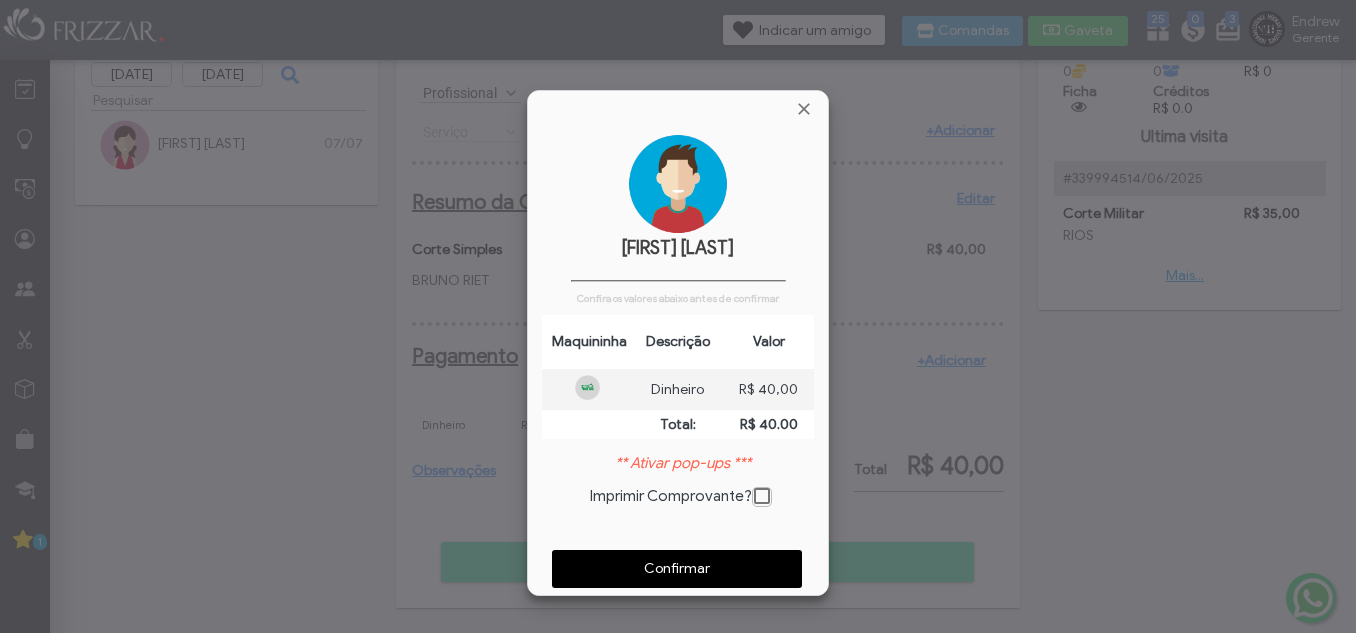 click on "Confirmar" at bounding box center [677, 569] 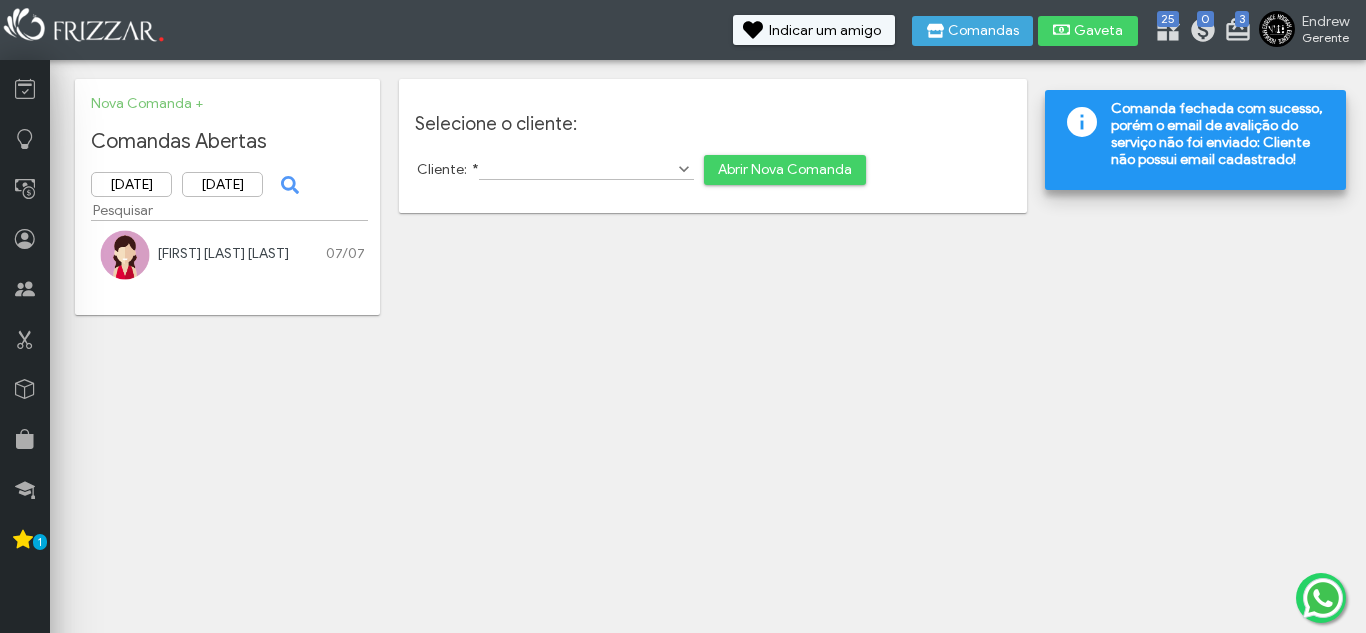 scroll, scrollTop: 0, scrollLeft: 0, axis: both 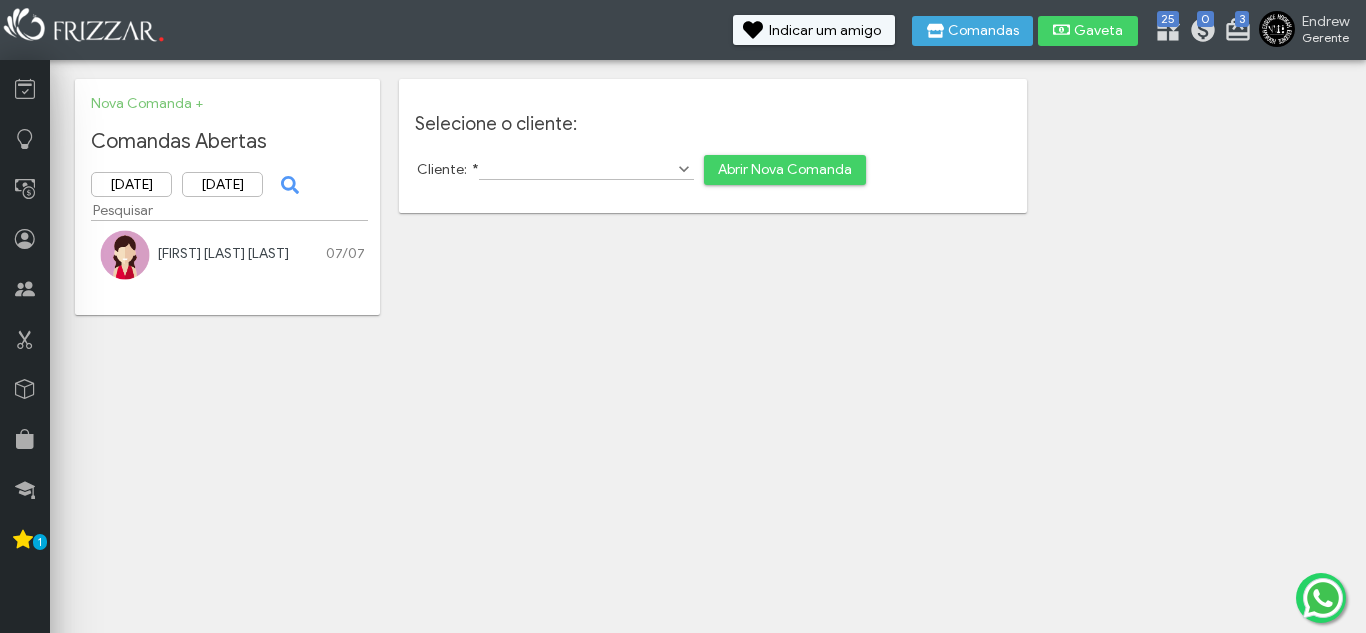 drag, startPoint x: 646, startPoint y: 289, endPoint x: 635, endPoint y: 284, distance: 12.083046 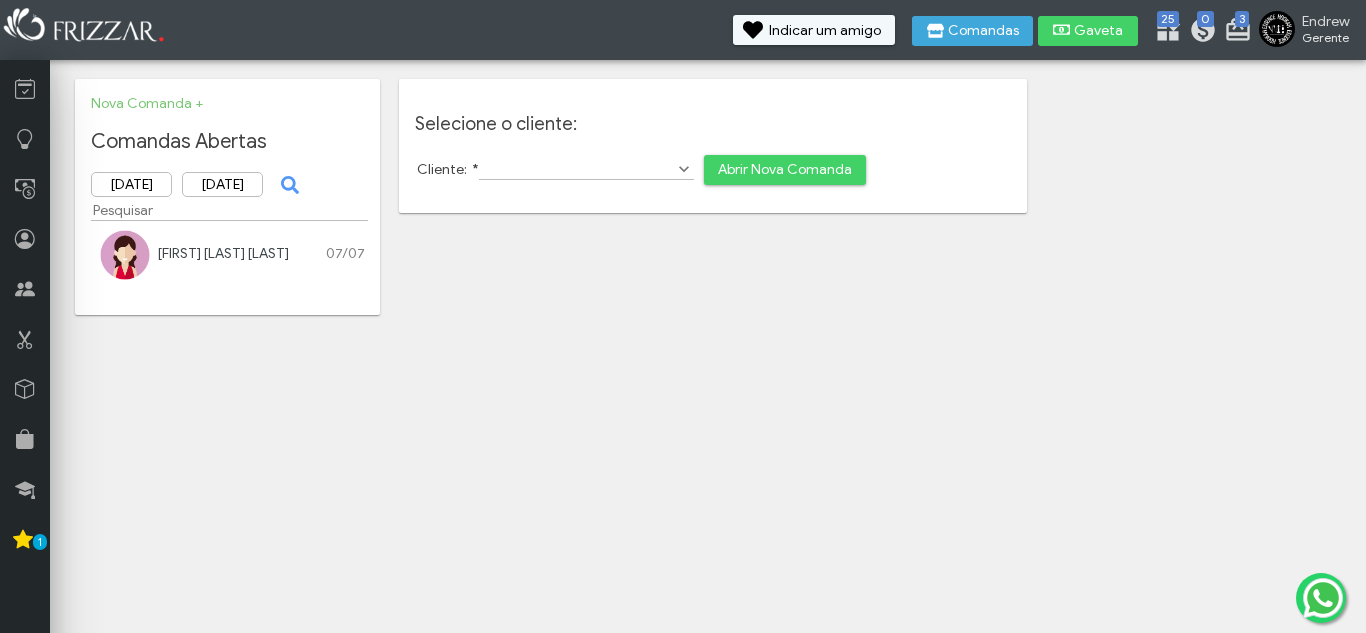 click on "ui-button
Endrew
Gerente
Minha Conta
Home
Treinamento
Sair 3 0 25" at bounding box center (683, 316) 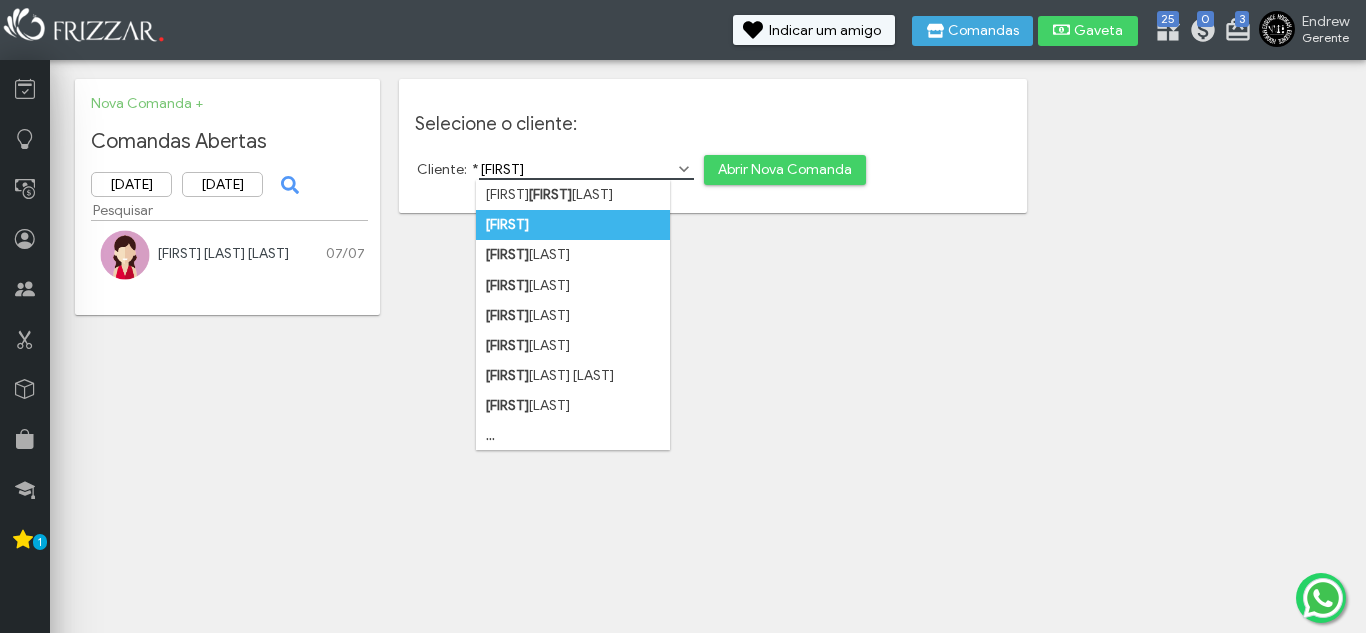 type on "rodrigo" 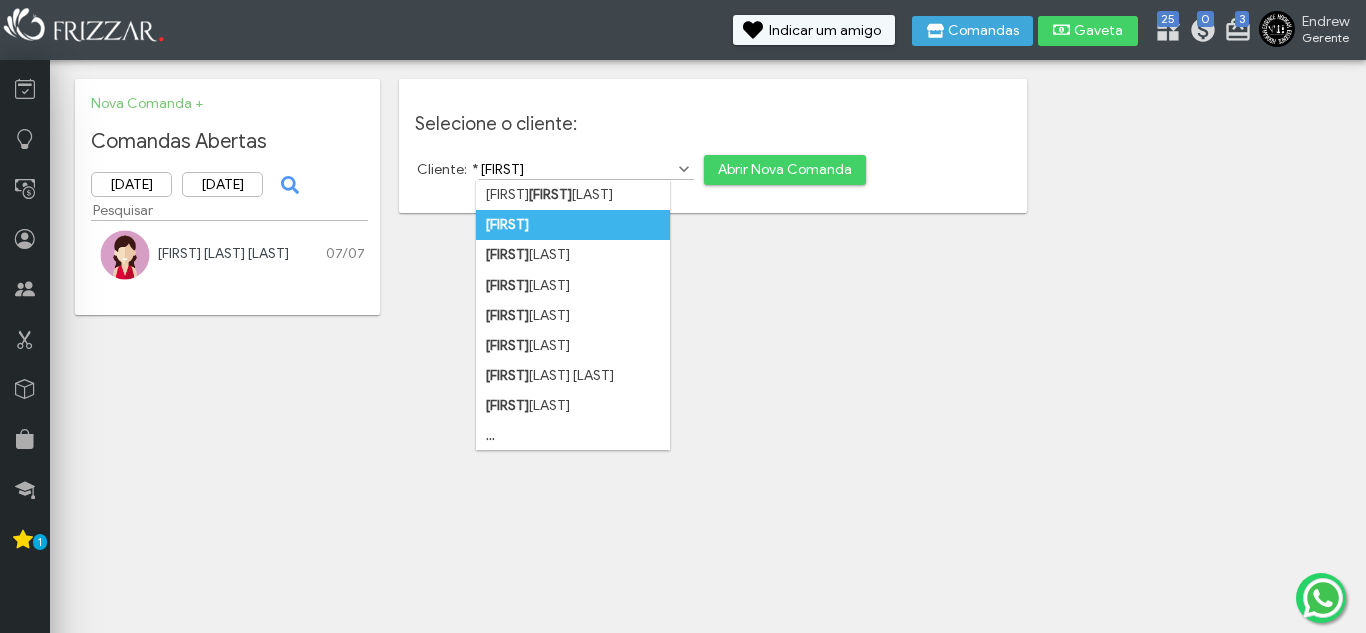click on "rodrigo" at bounding box center (573, 225) 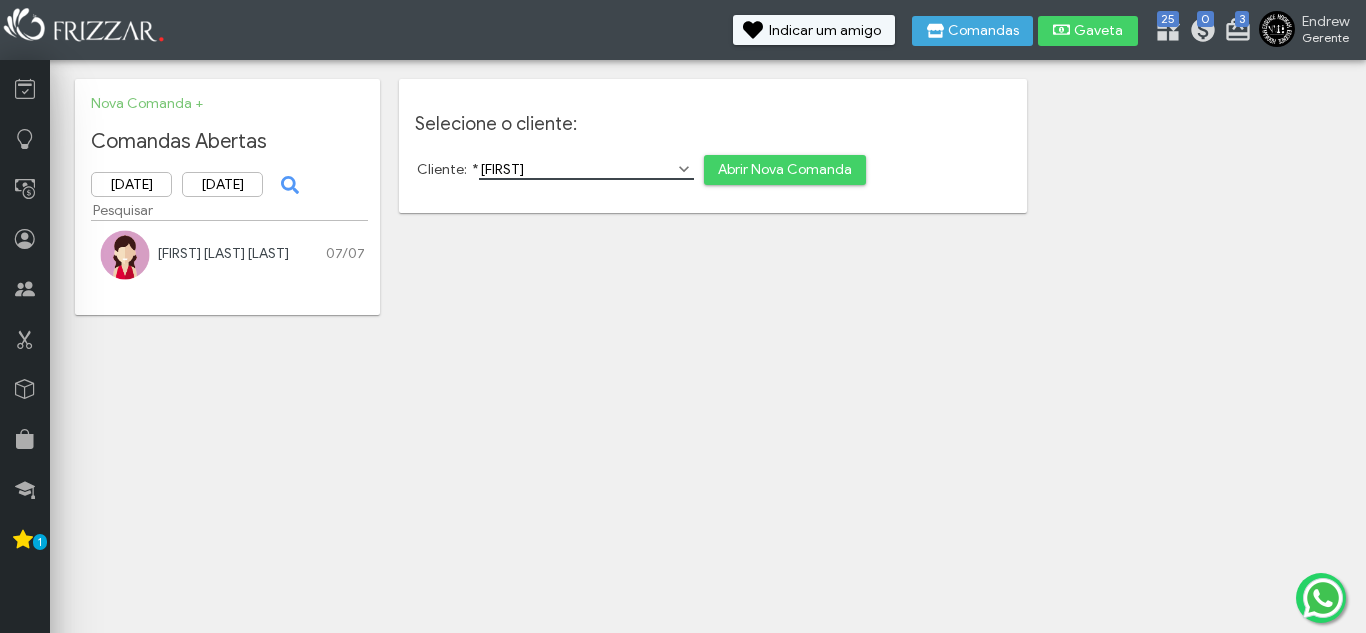 click on "Abrir Nova Comanda" at bounding box center (785, 170) 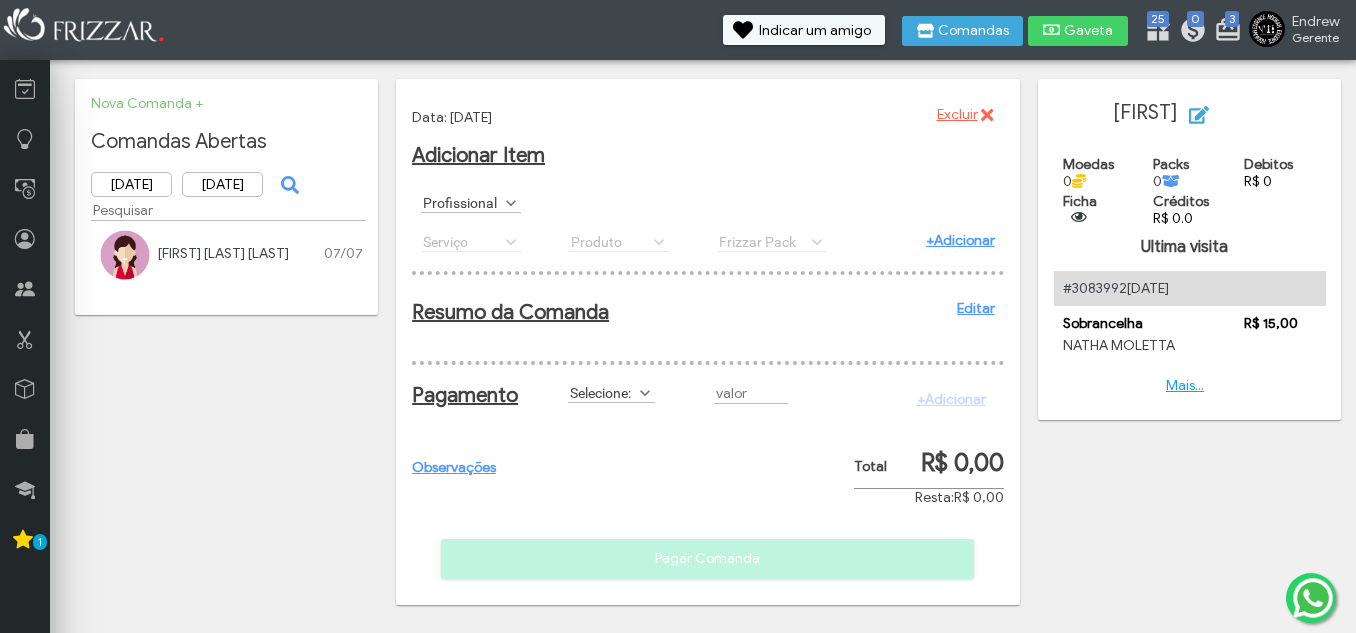 scroll, scrollTop: 0, scrollLeft: 0, axis: both 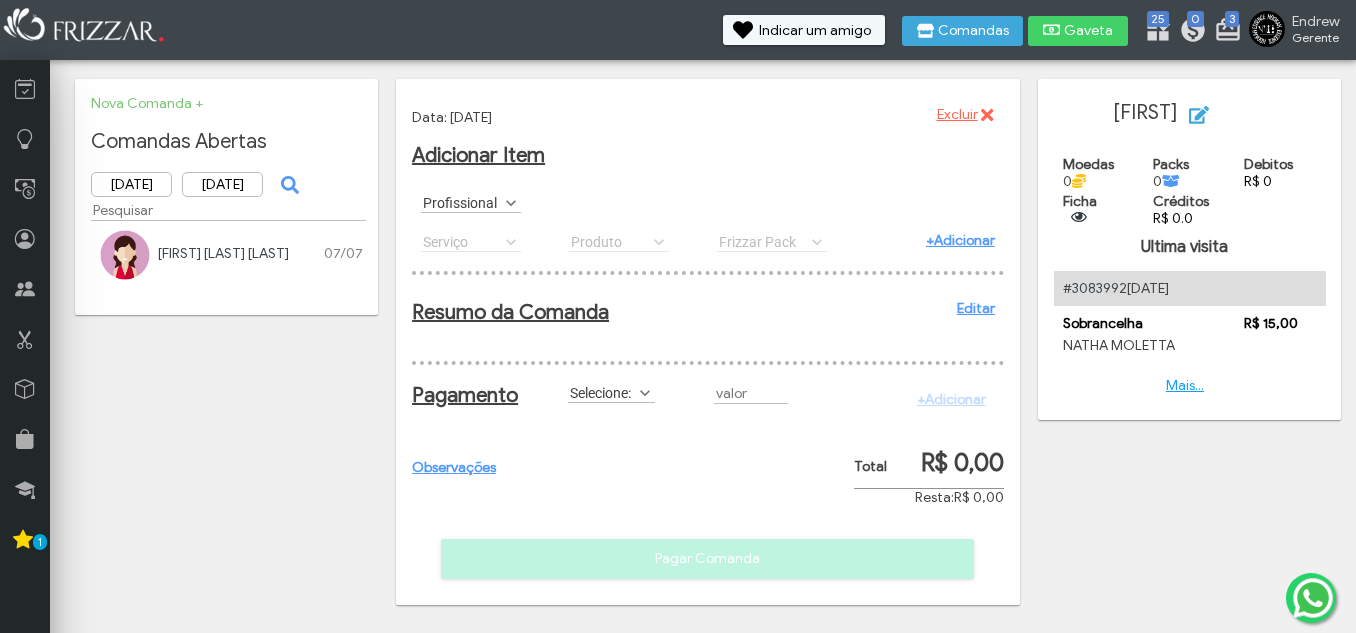 click on "Profissional" at bounding box center (462, 202) 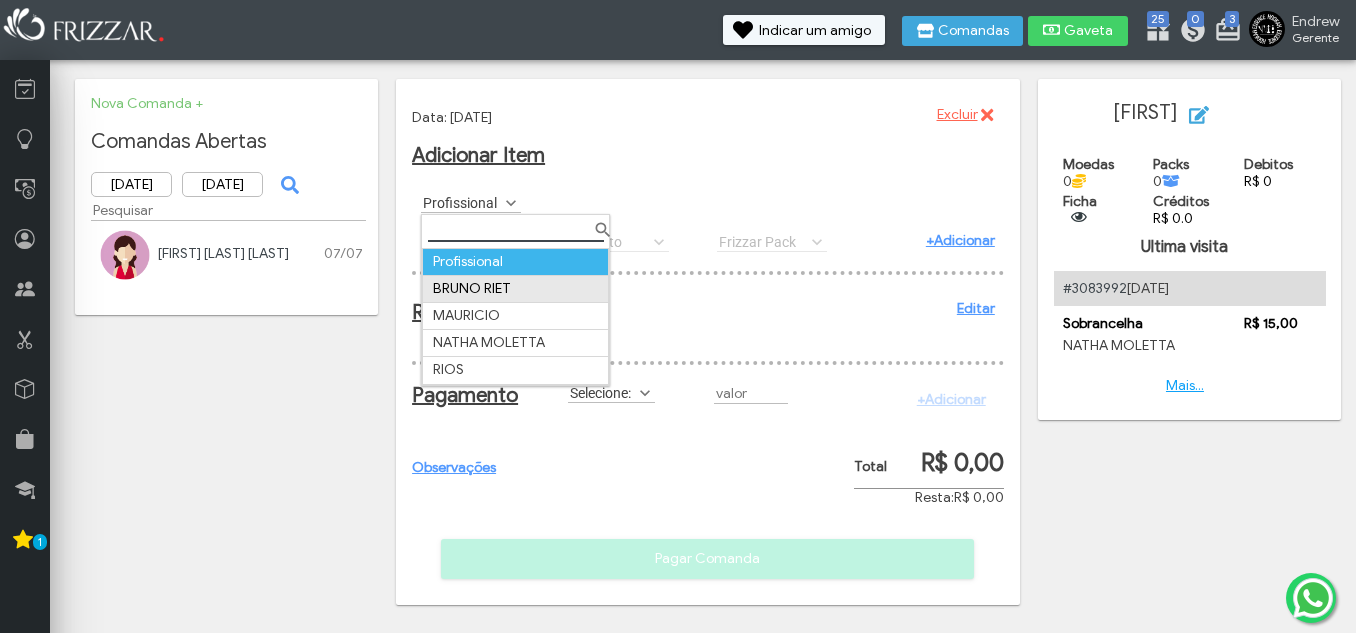 click on "BRUNO RIET" at bounding box center [516, 288] 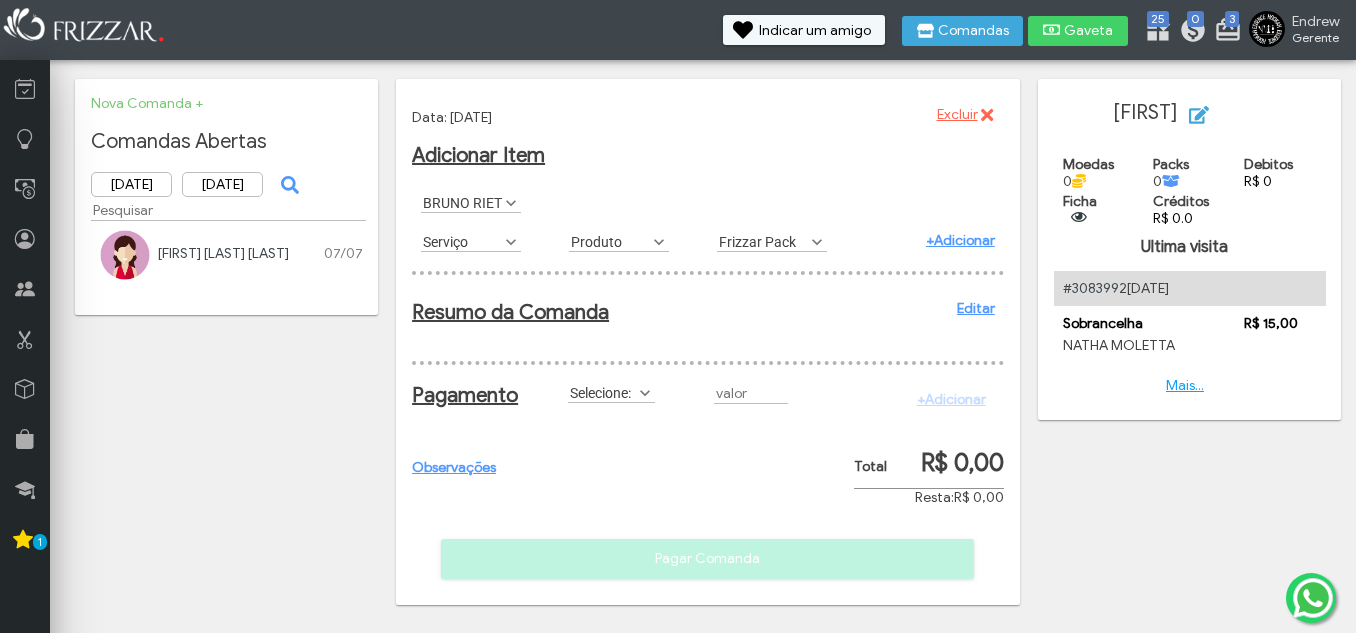 scroll, scrollTop: 11, scrollLeft: 89, axis: both 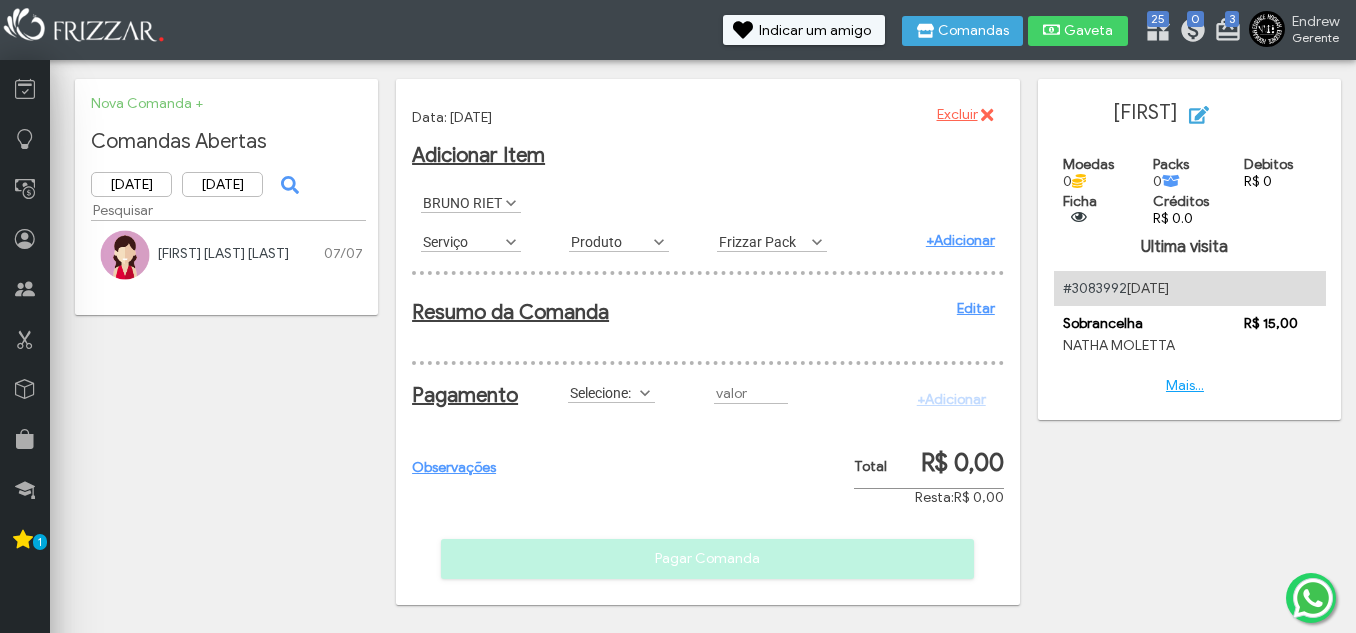 click on "Serviço" at bounding box center (462, 241) 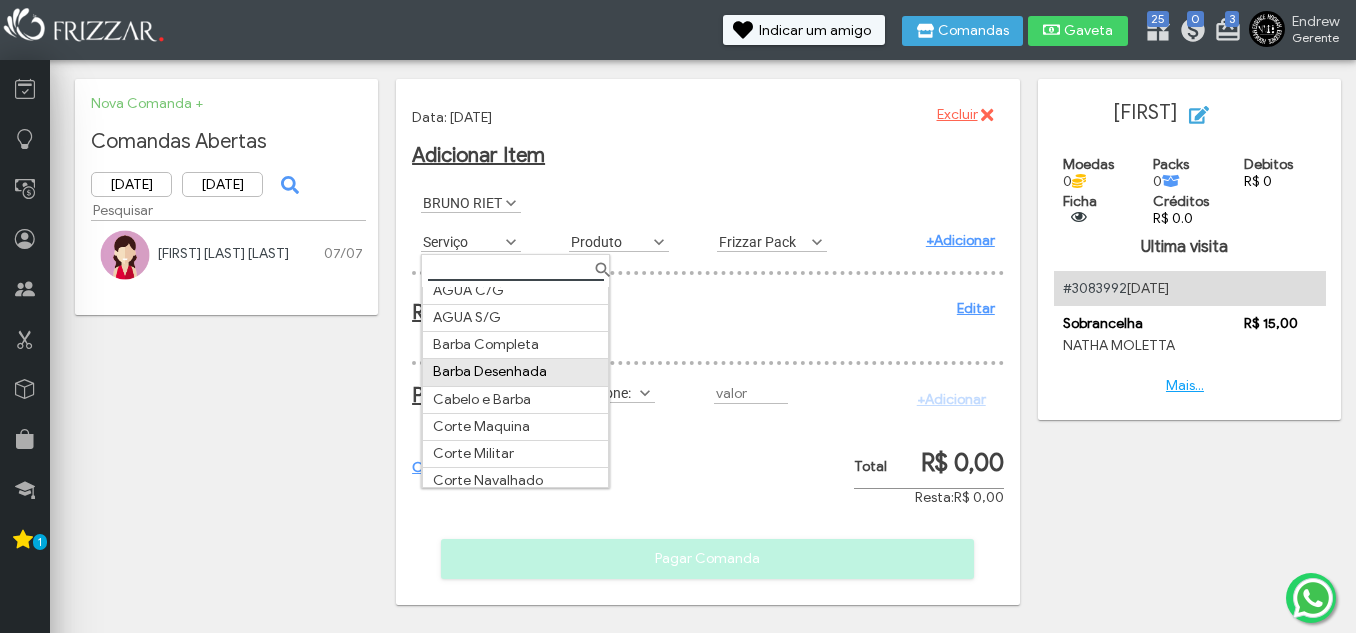 scroll, scrollTop: 100, scrollLeft: 0, axis: vertical 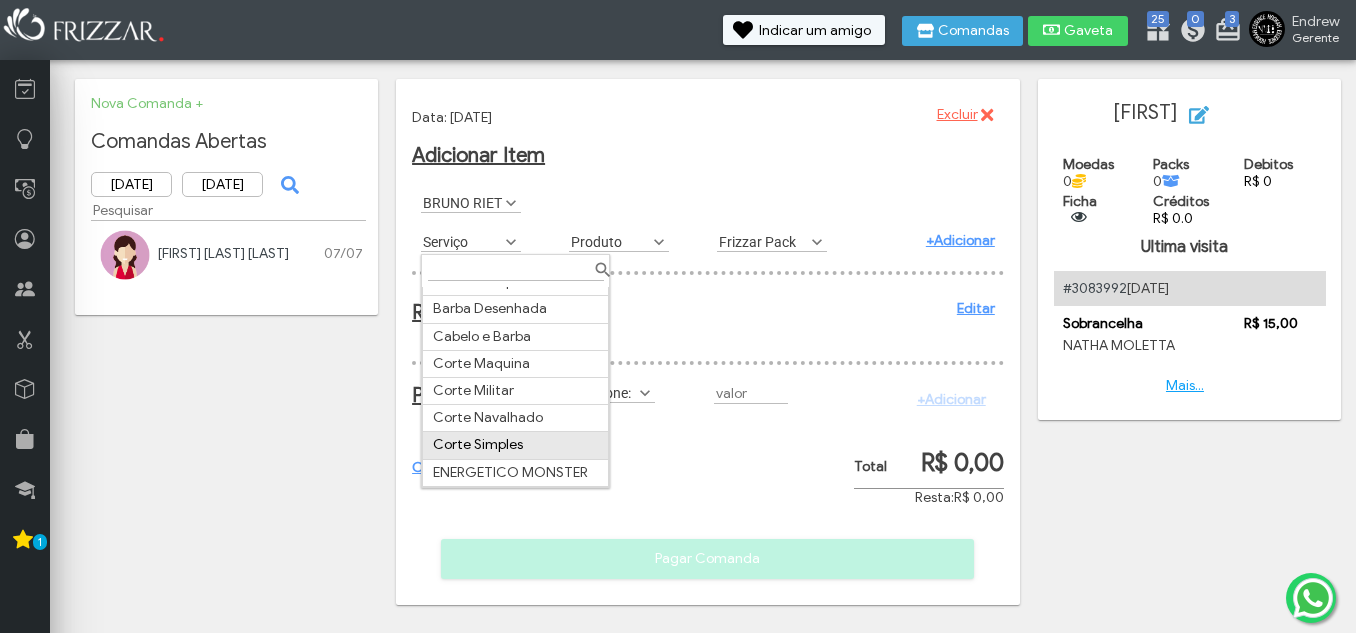click on "Corte Simples" at bounding box center (516, 445) 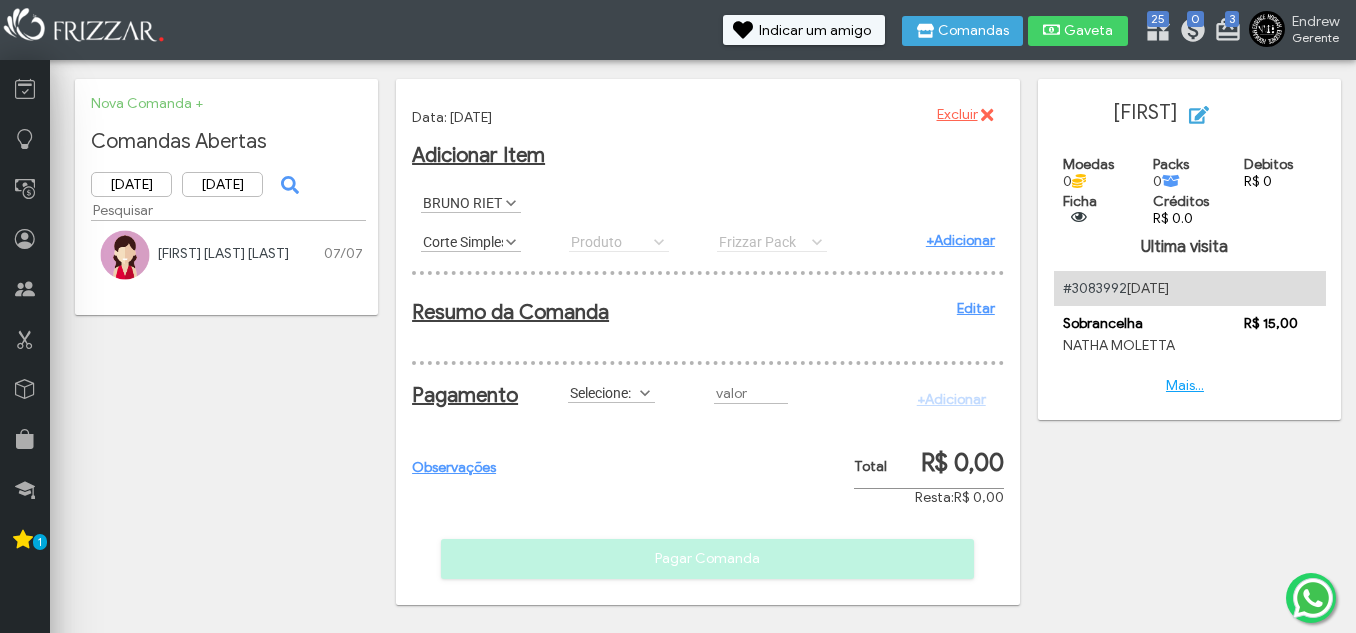 click on "+Adicionar" at bounding box center (960, 240) 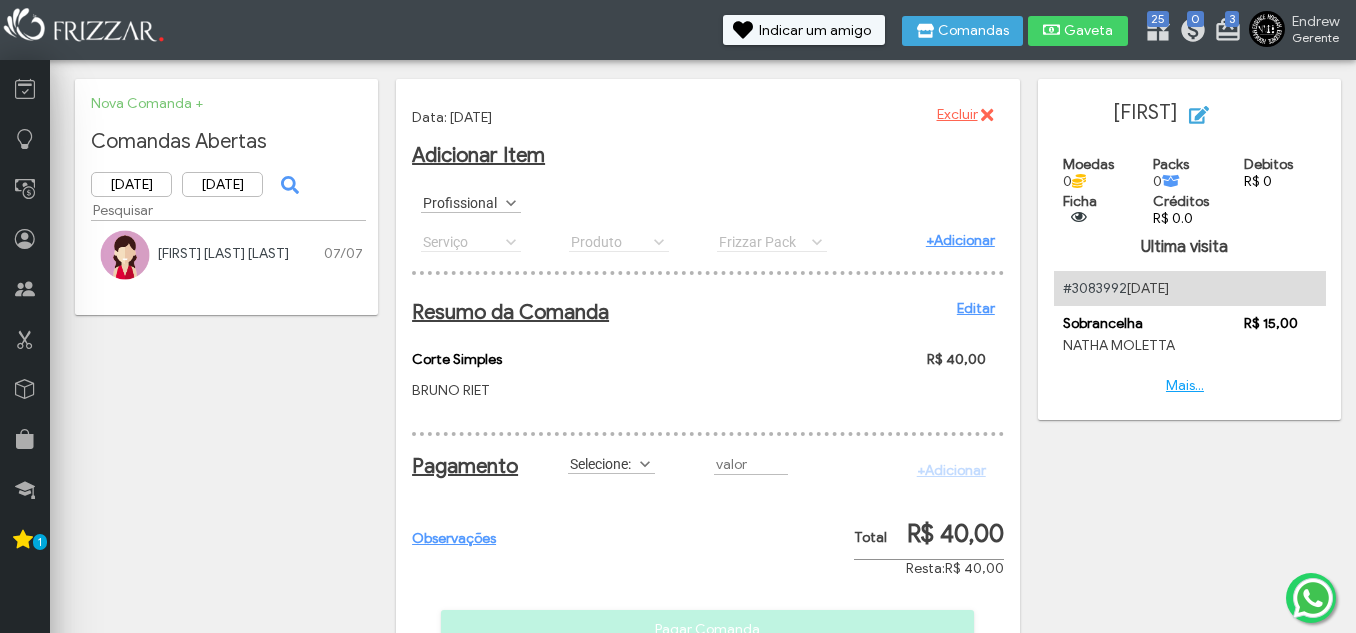 click on "Selecione:" at bounding box center [602, 463] 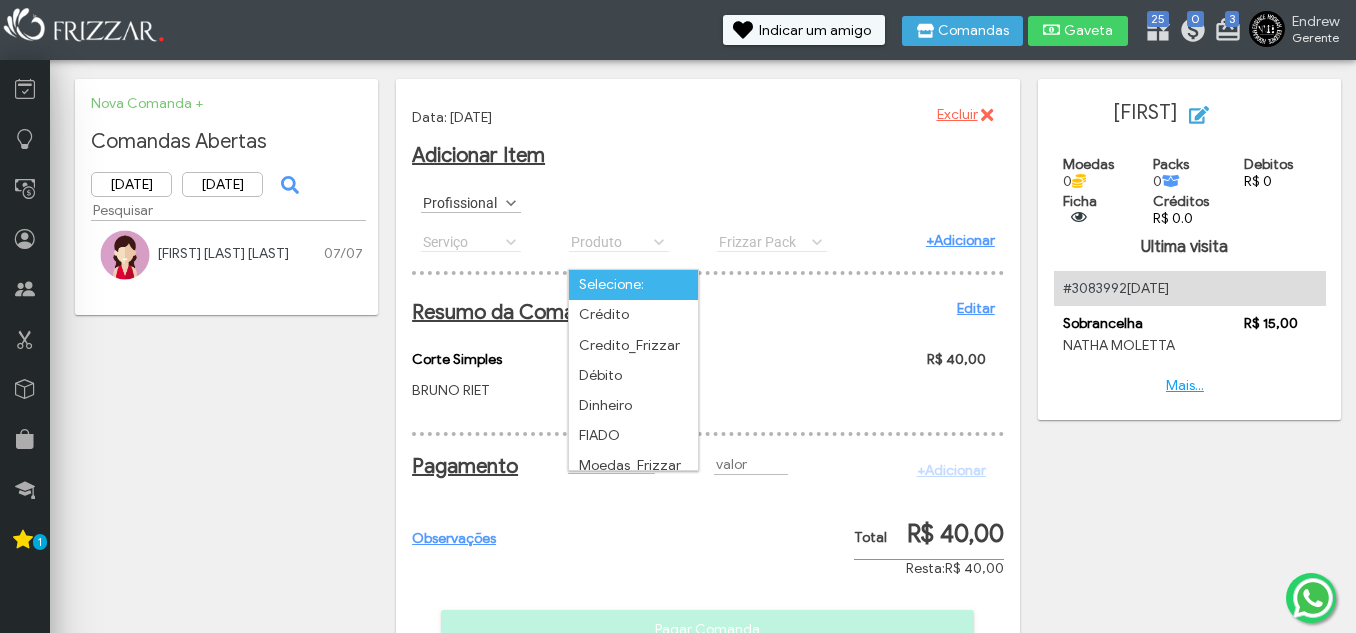 scroll, scrollTop: 11, scrollLeft: 89, axis: both 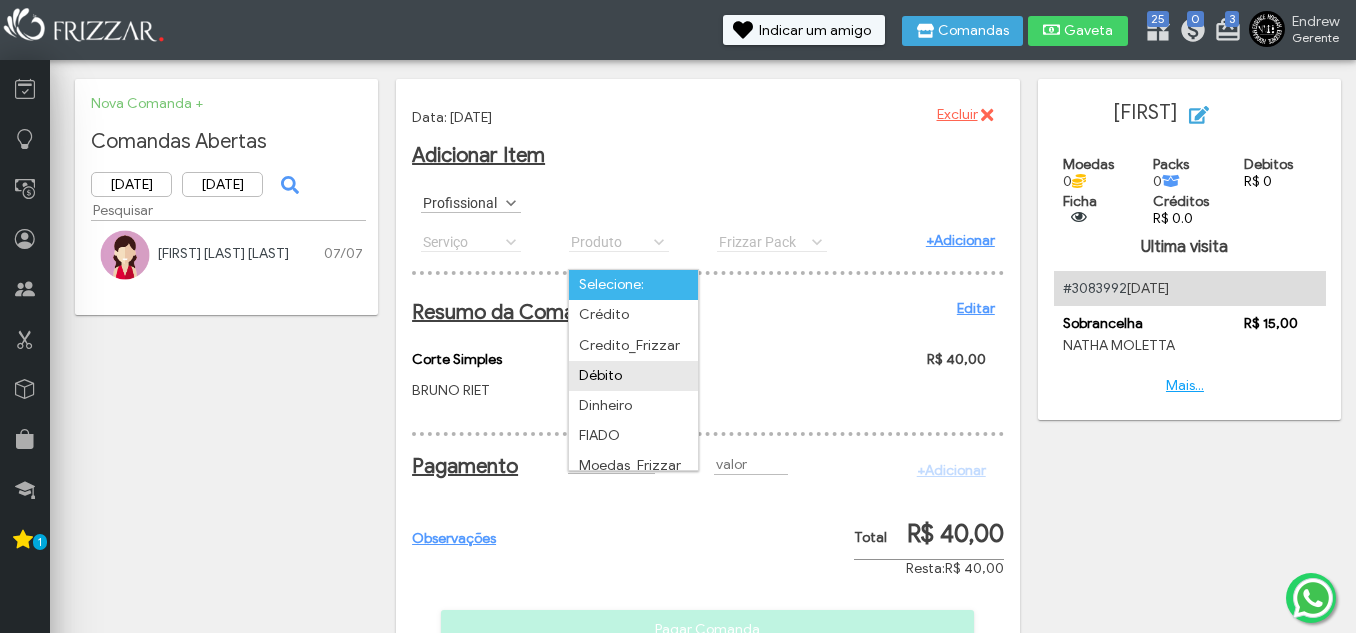 click on "Débito" at bounding box center [633, 376] 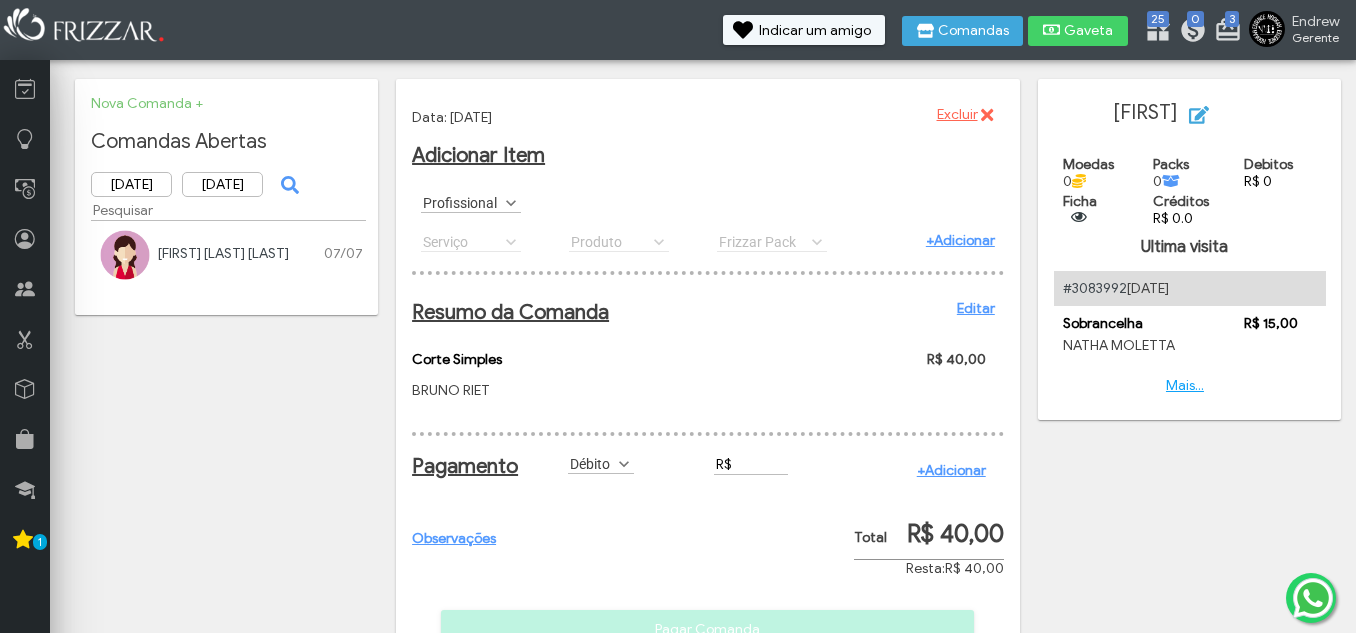 click on "R$" at bounding box center [751, 464] 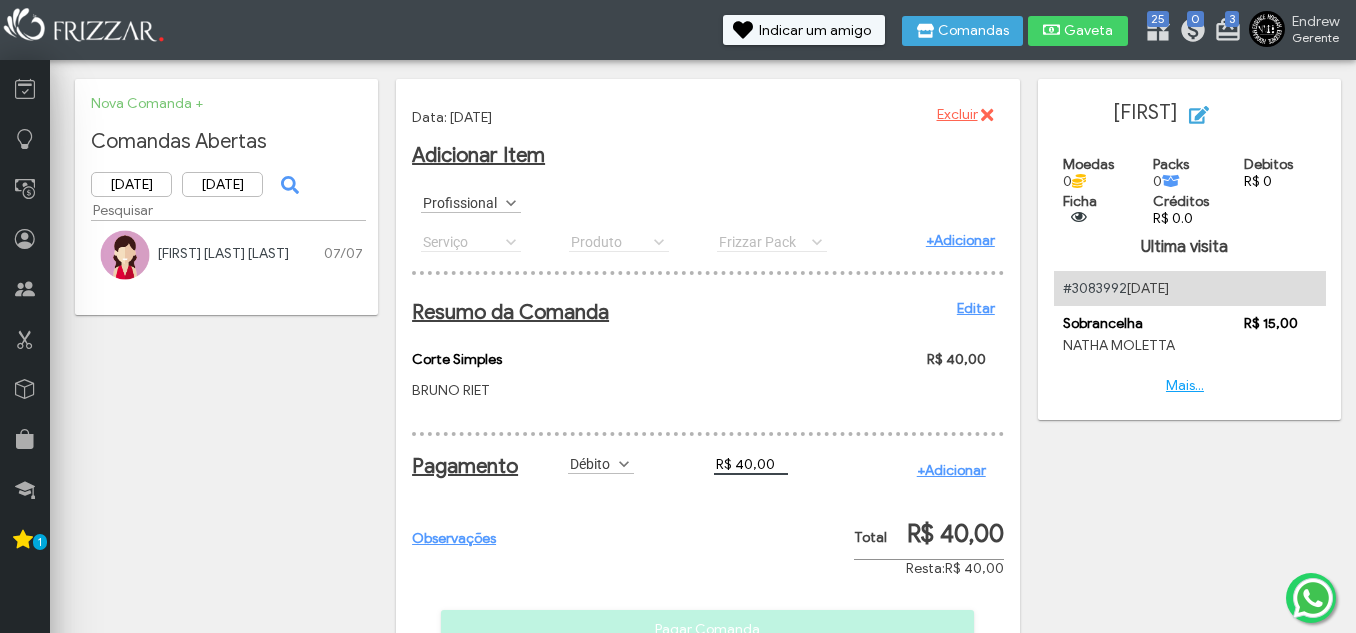 click on "+Adicionar" at bounding box center (946, 470) 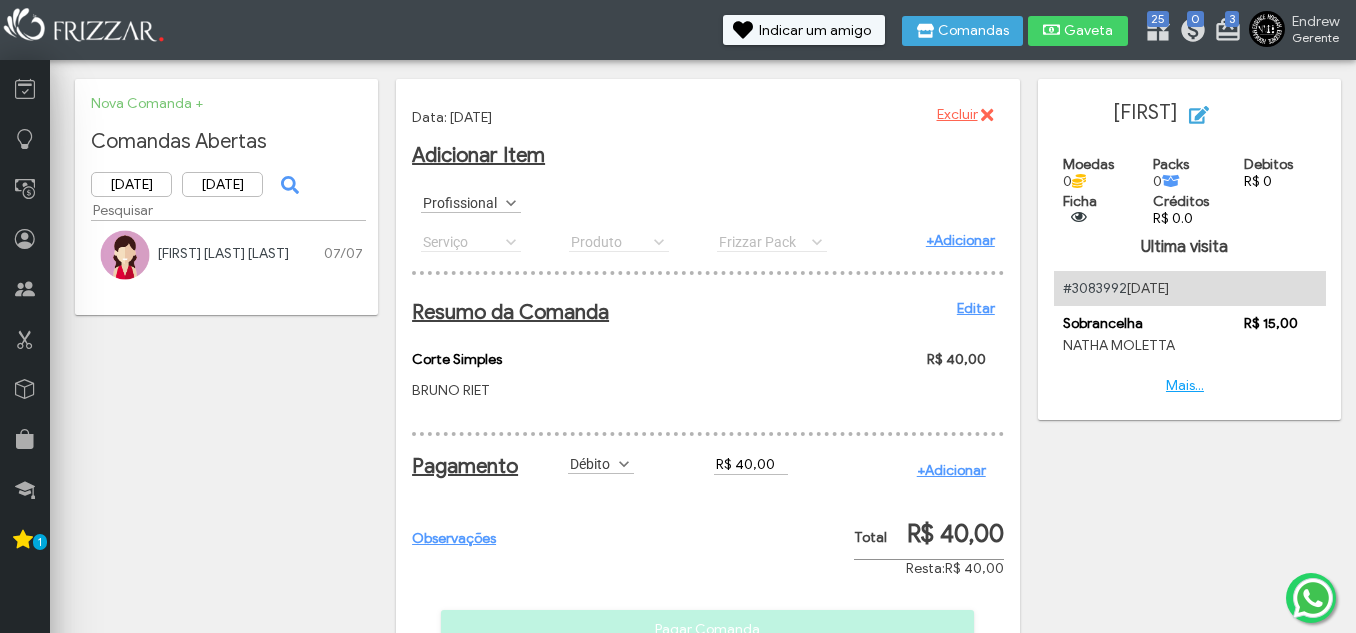 click on "+Adicionar" at bounding box center (951, 470) 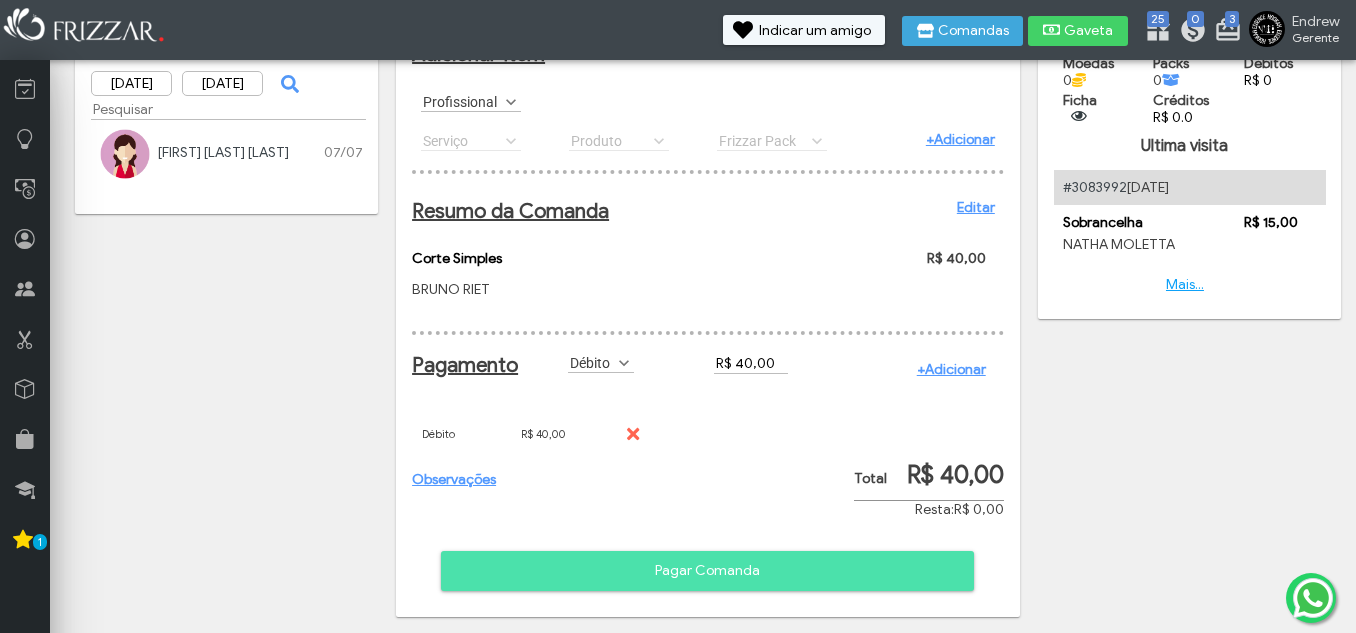 scroll, scrollTop: 127, scrollLeft: 0, axis: vertical 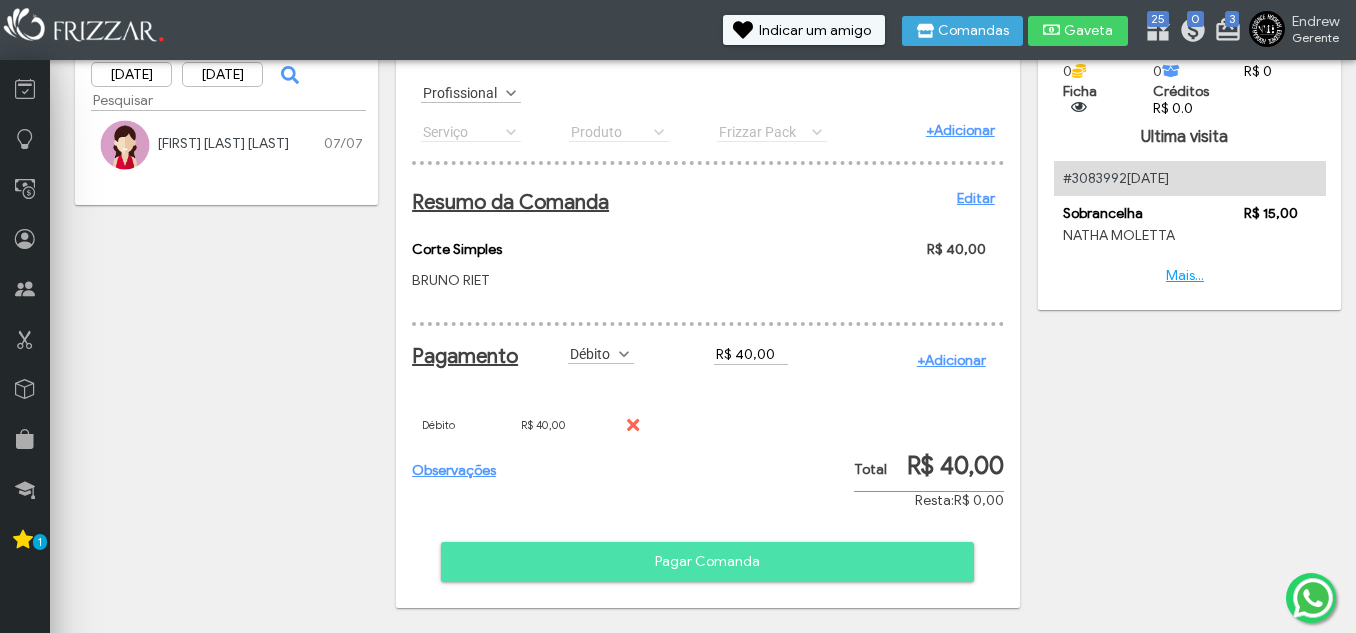 click on "Pagar Comanda" at bounding box center (707, 562) 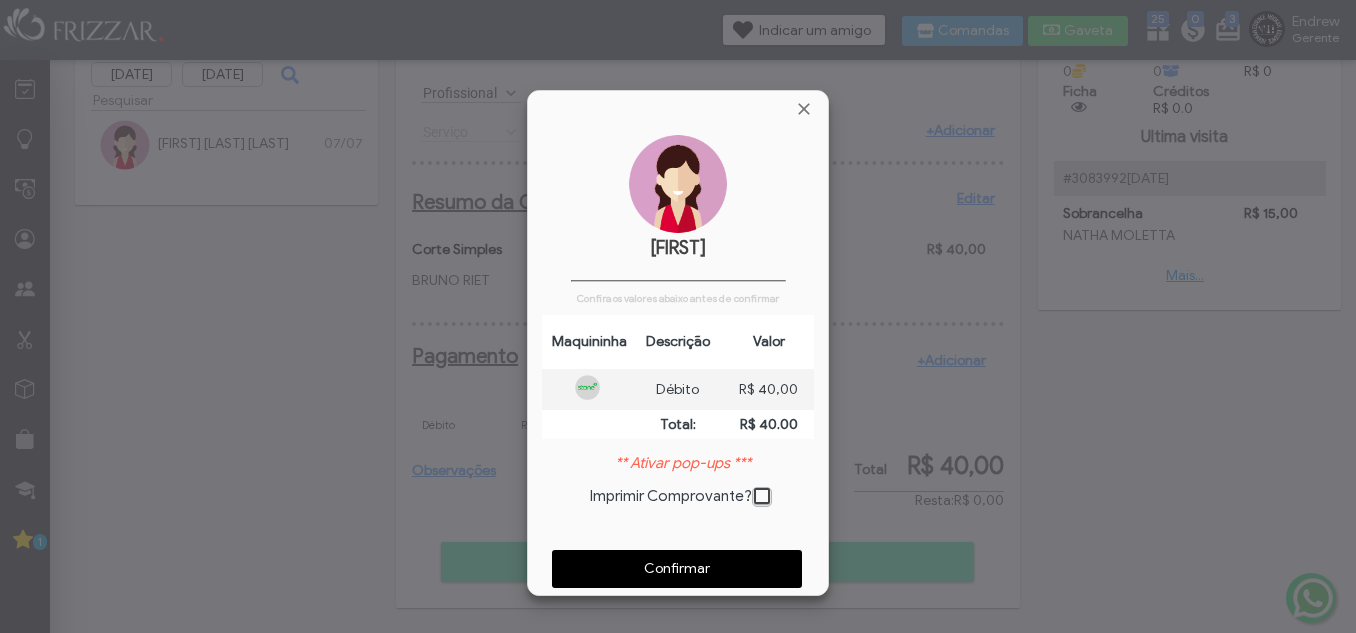 scroll, scrollTop: 10, scrollLeft: 11, axis: both 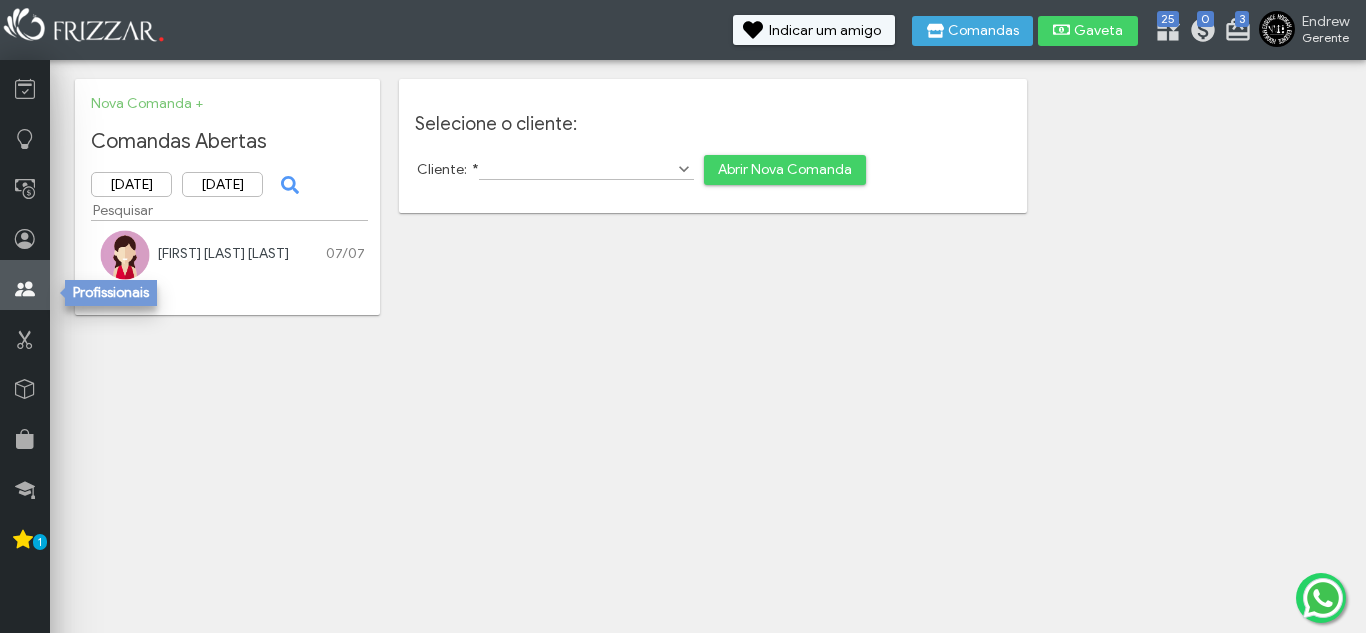 click at bounding box center [25, 289] 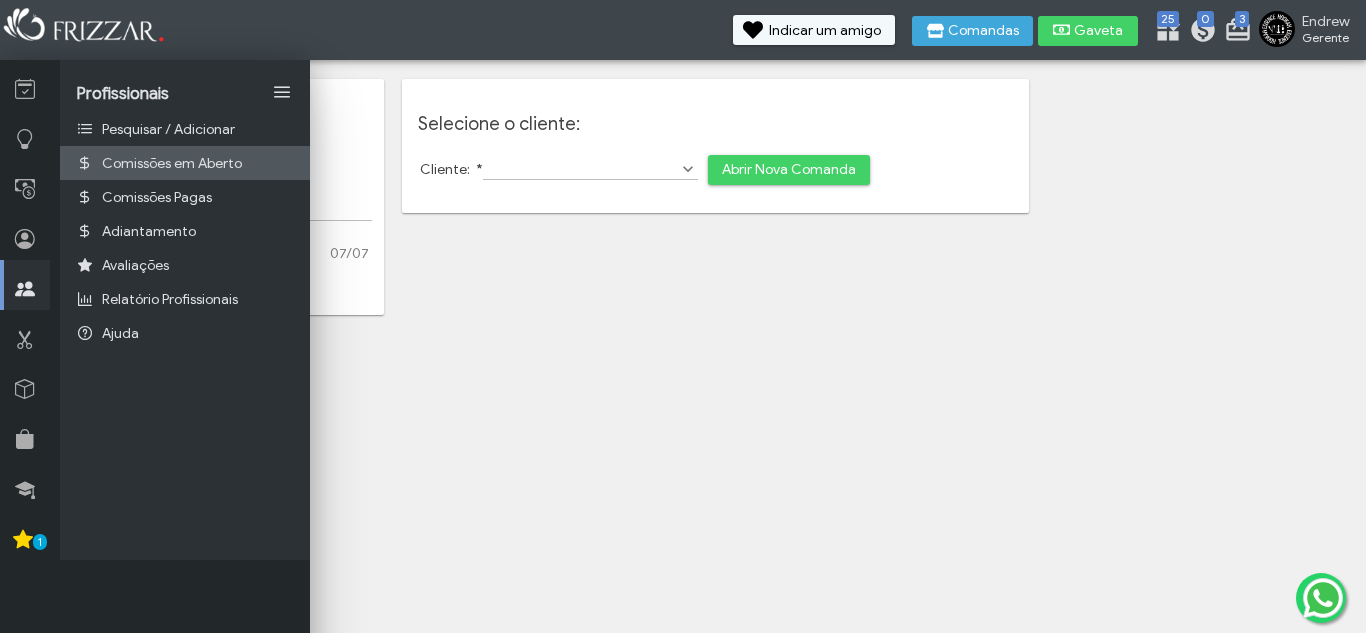click on "Comissões em Aberto" at bounding box center (172, 163) 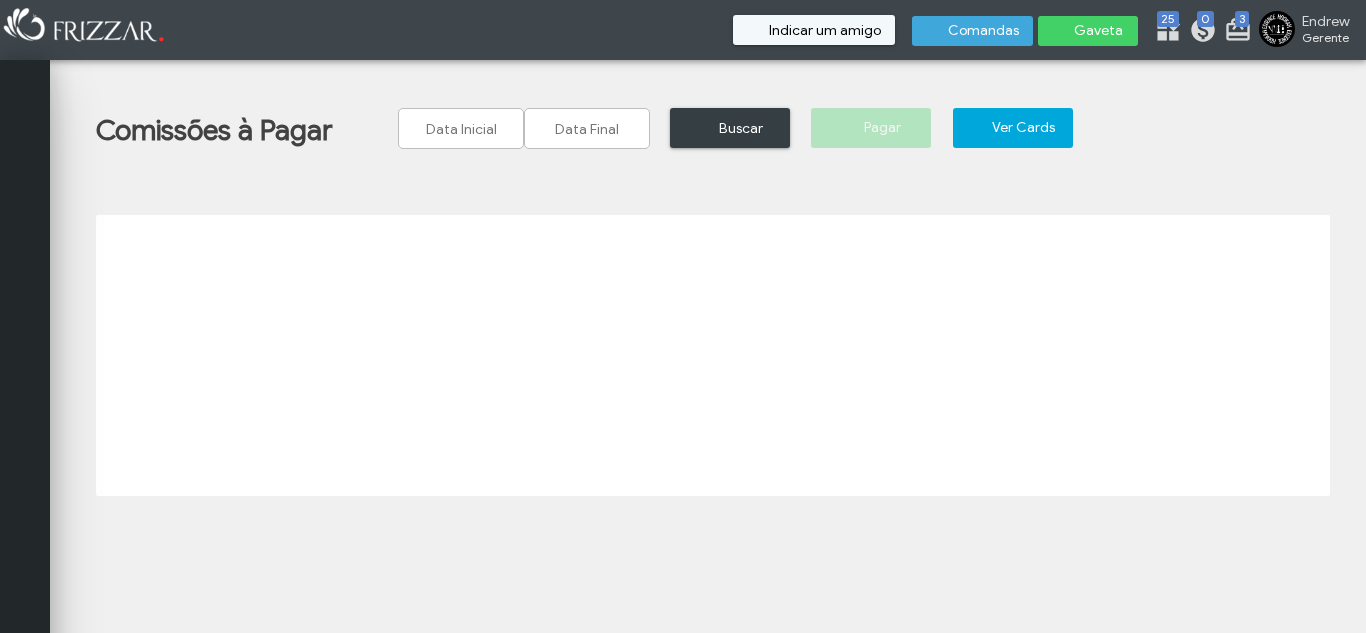 scroll, scrollTop: 0, scrollLeft: 0, axis: both 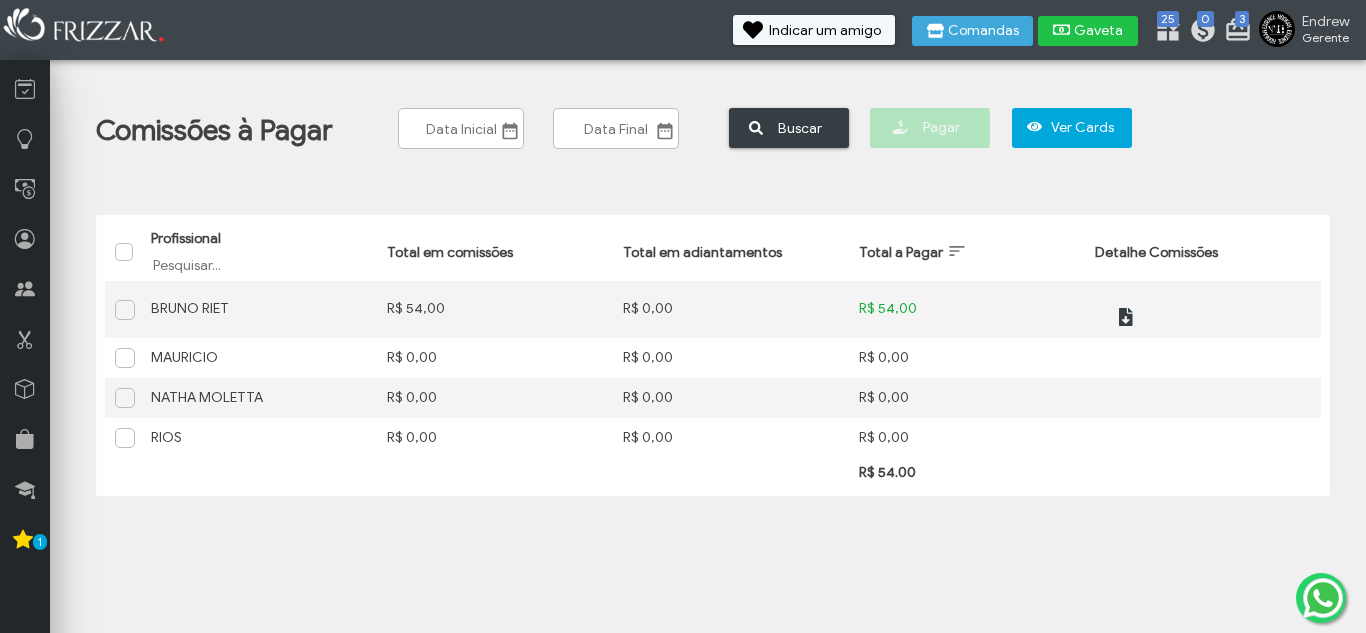 click on "Gaveta" at bounding box center (1088, 31) 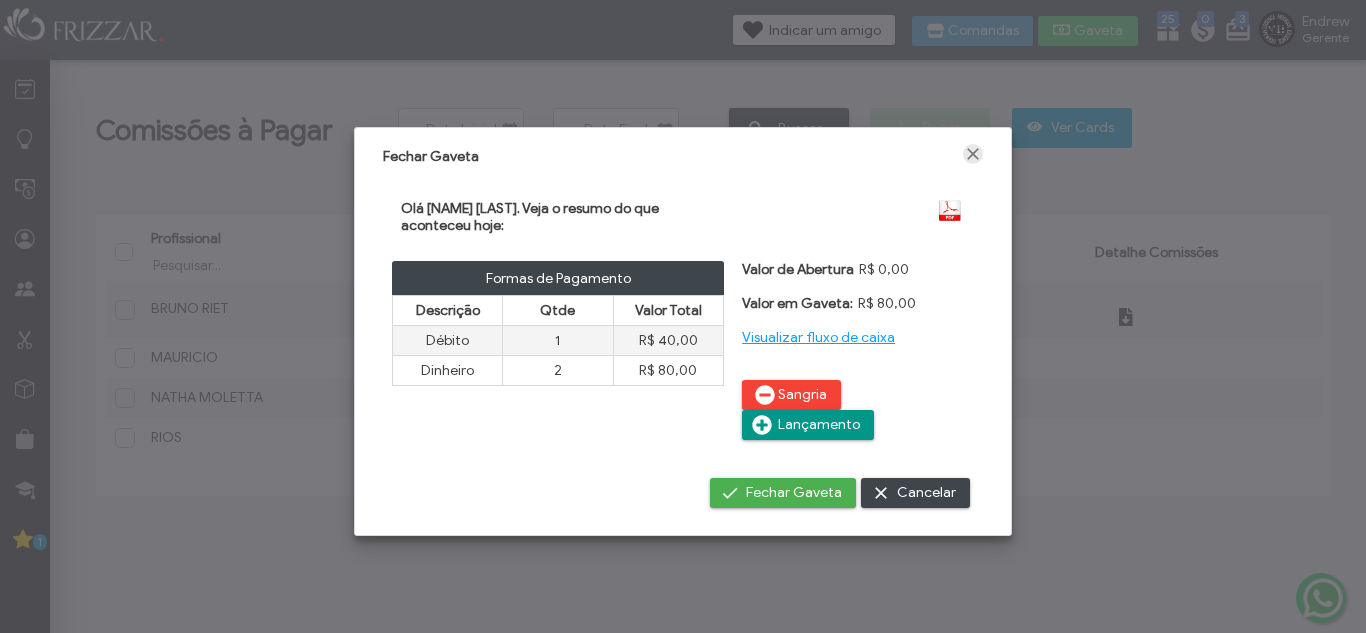 click at bounding box center [973, 154] 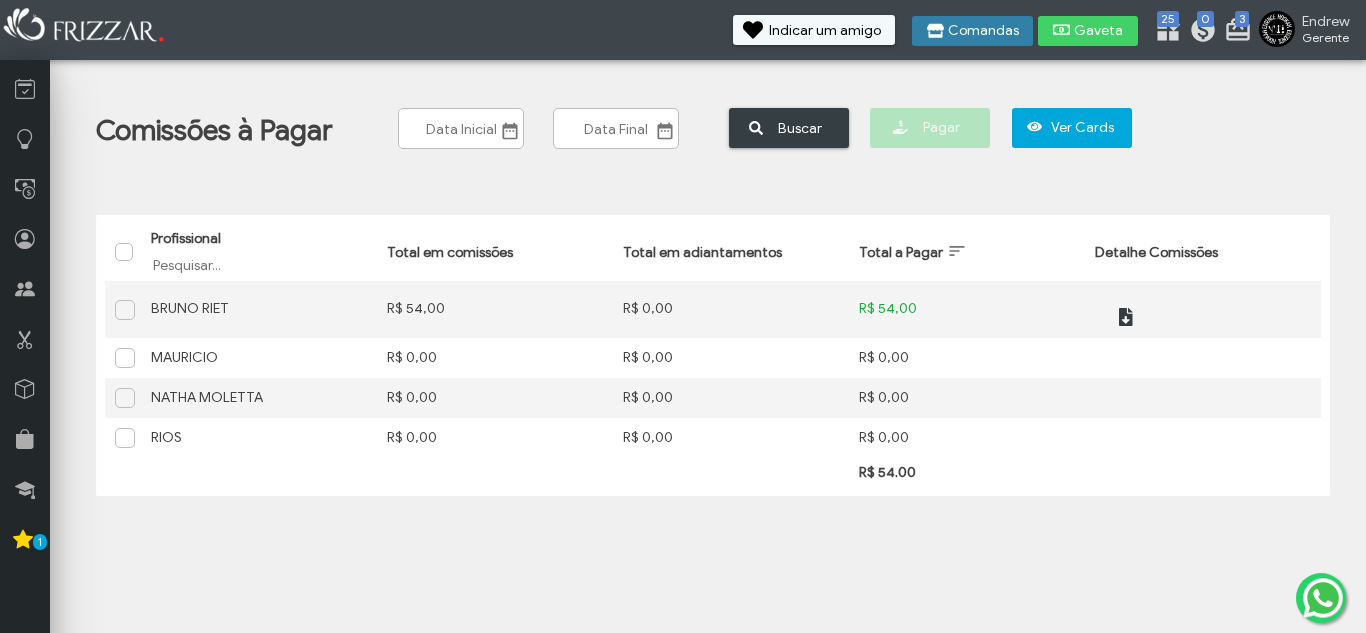click on "Comandas" at bounding box center [983, 31] 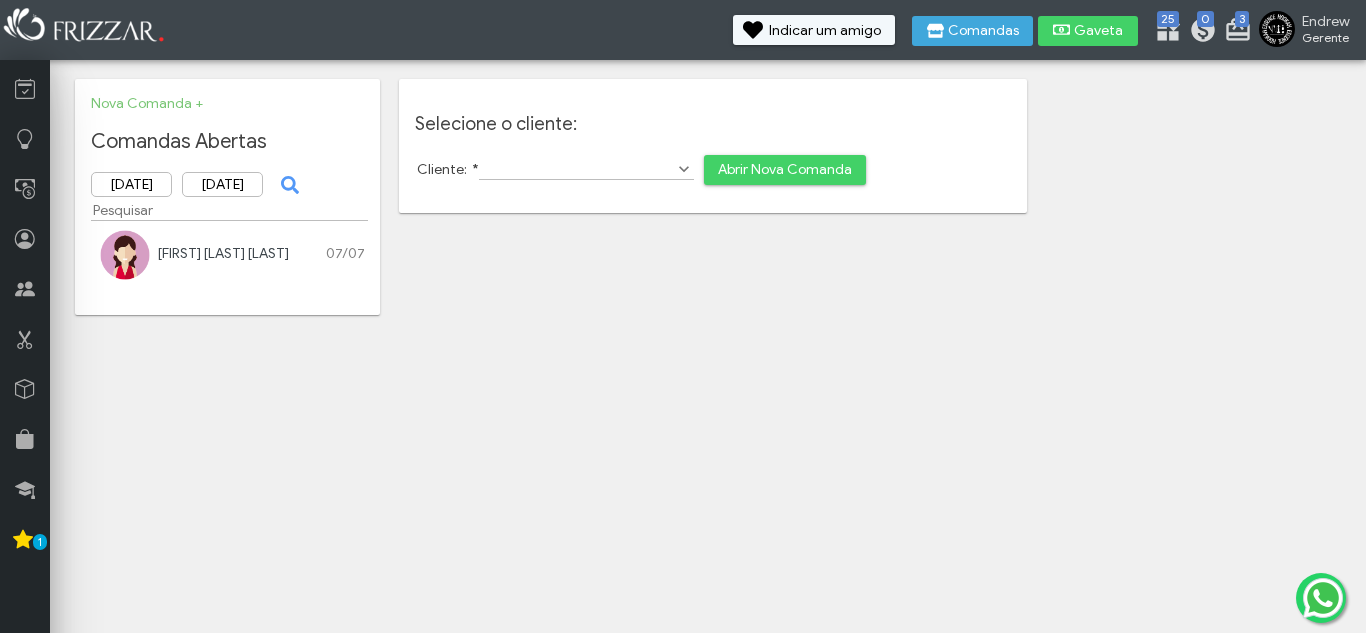scroll, scrollTop: 0, scrollLeft: 0, axis: both 